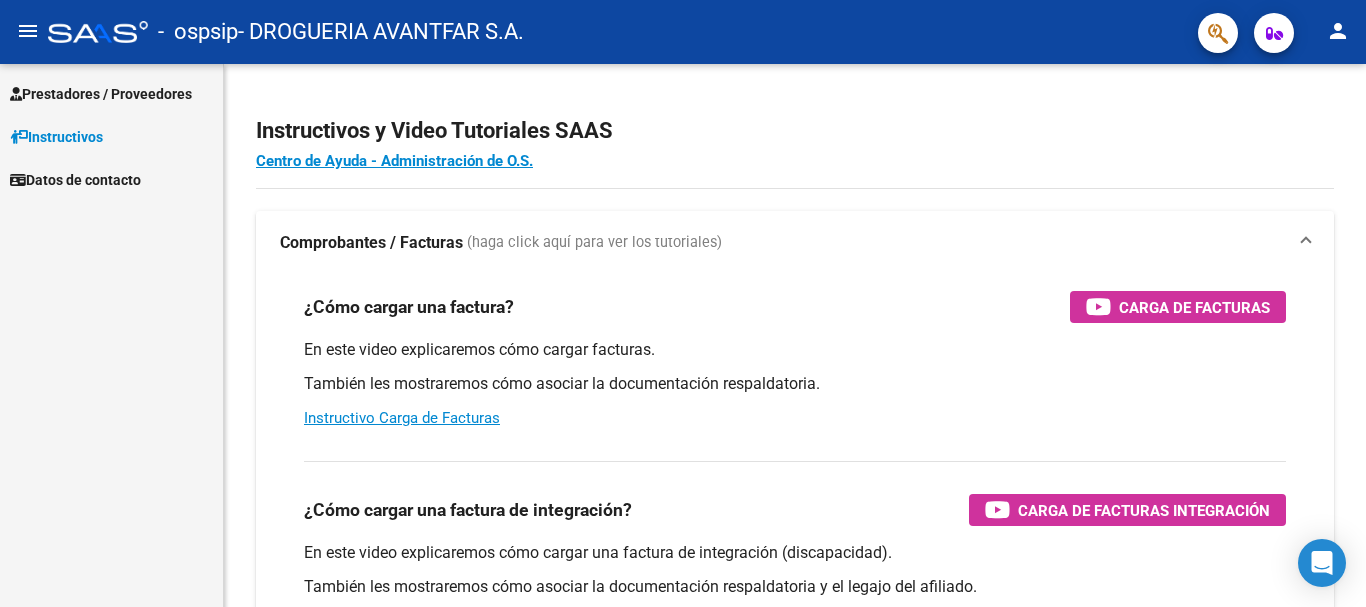 scroll, scrollTop: 0, scrollLeft: 0, axis: both 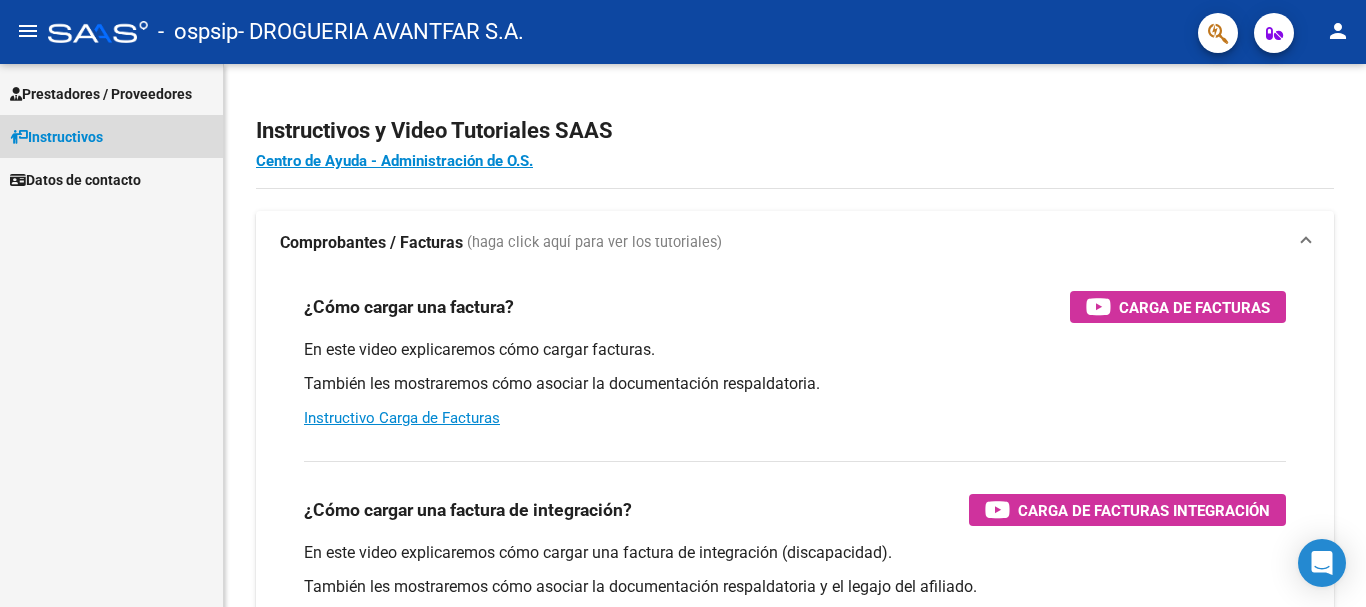 click on "Instructivos" at bounding box center (56, 137) 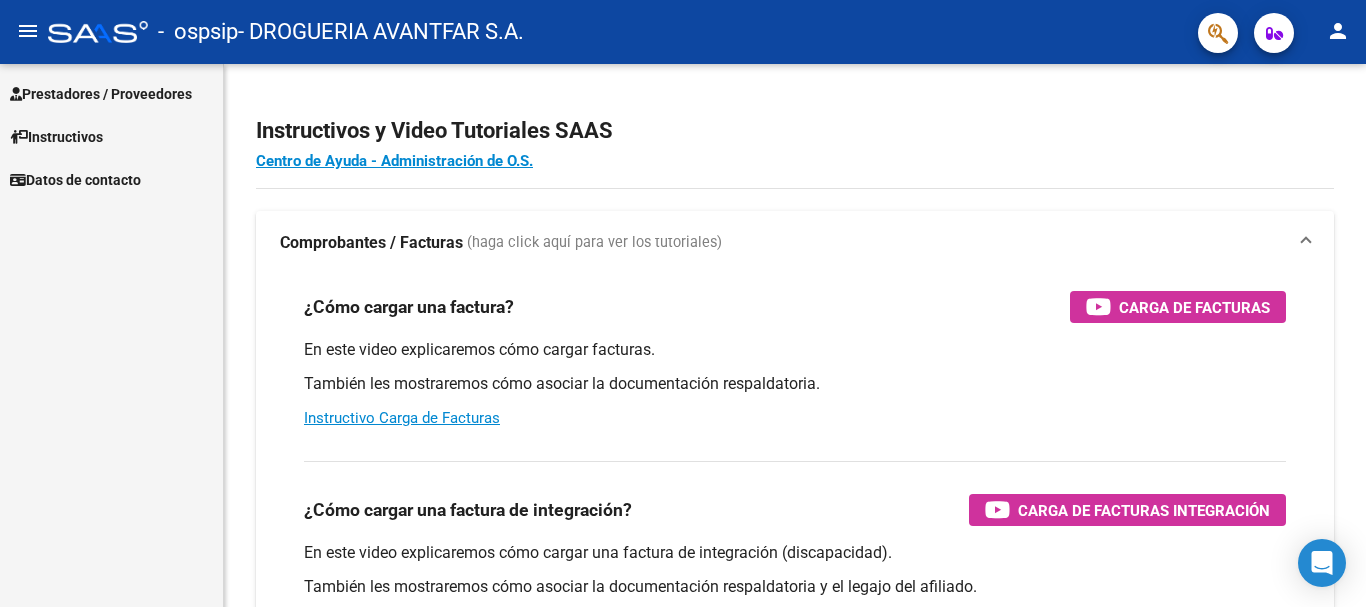 click on "Prestadores / Proveedores" at bounding box center [111, 93] 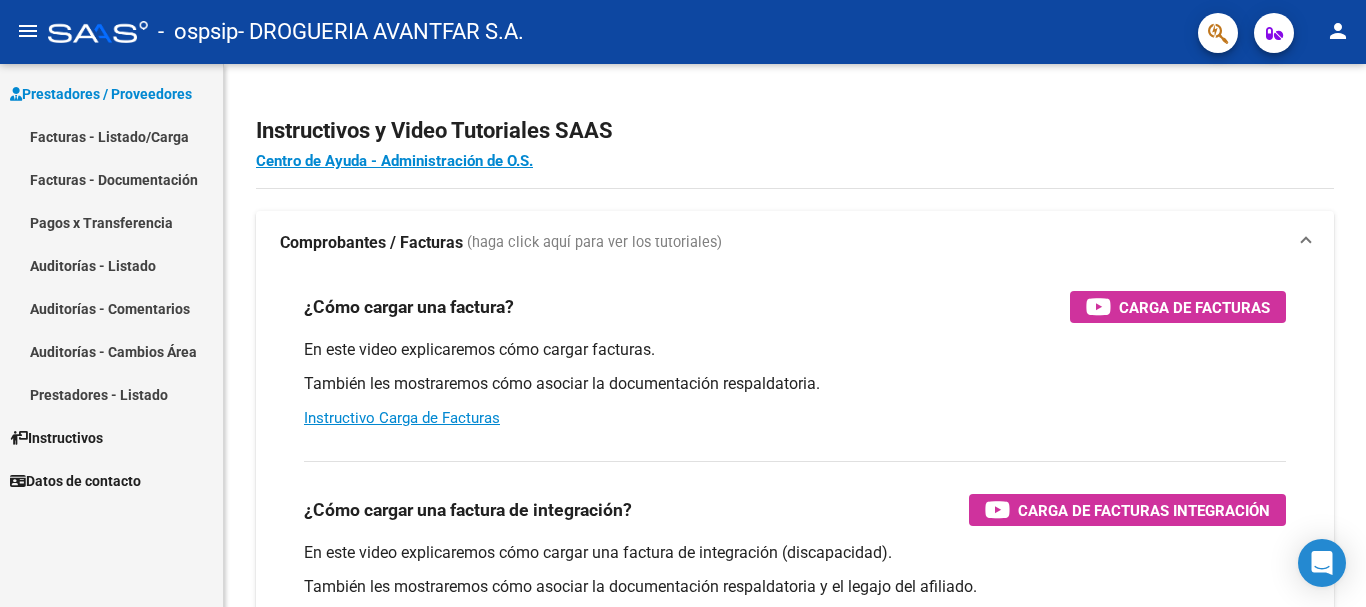 click on "Facturas - Listado/Carga" at bounding box center (111, 136) 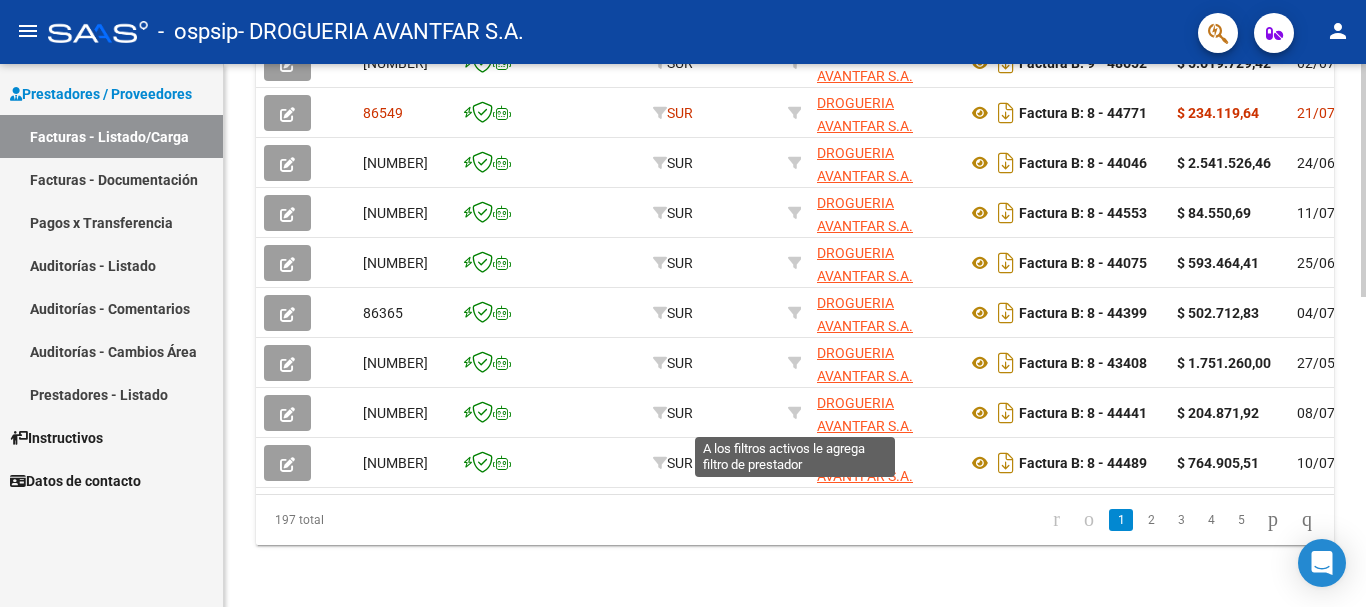 scroll, scrollTop: 725, scrollLeft: 0, axis: vertical 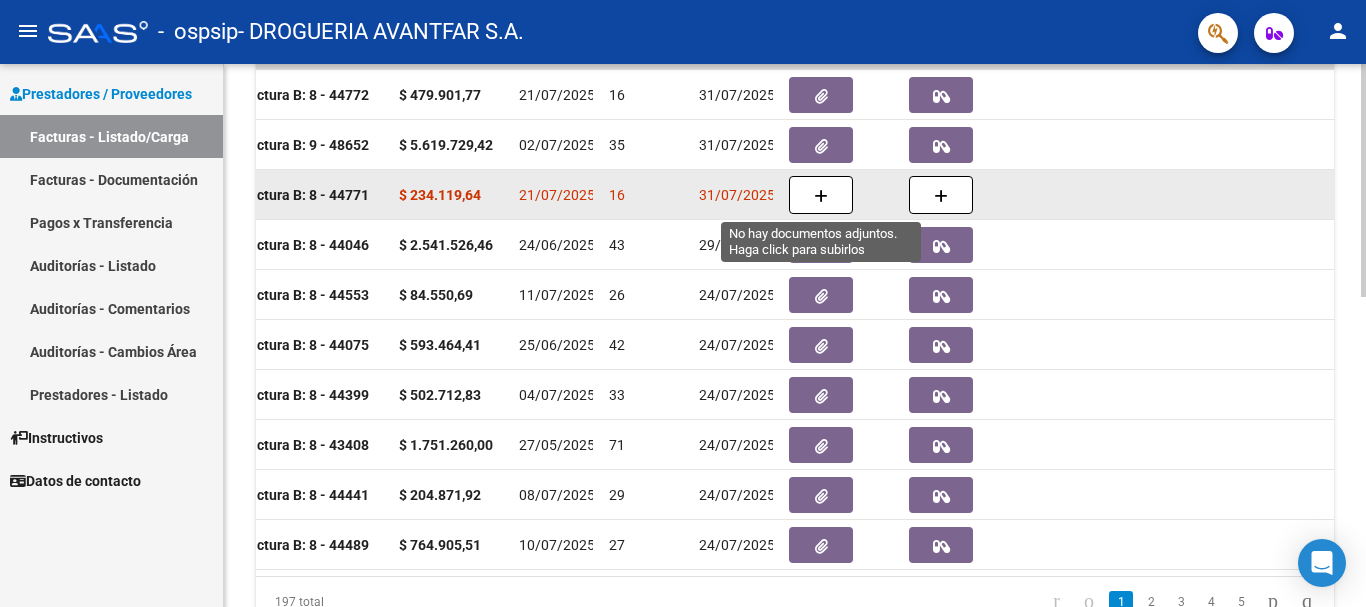 click 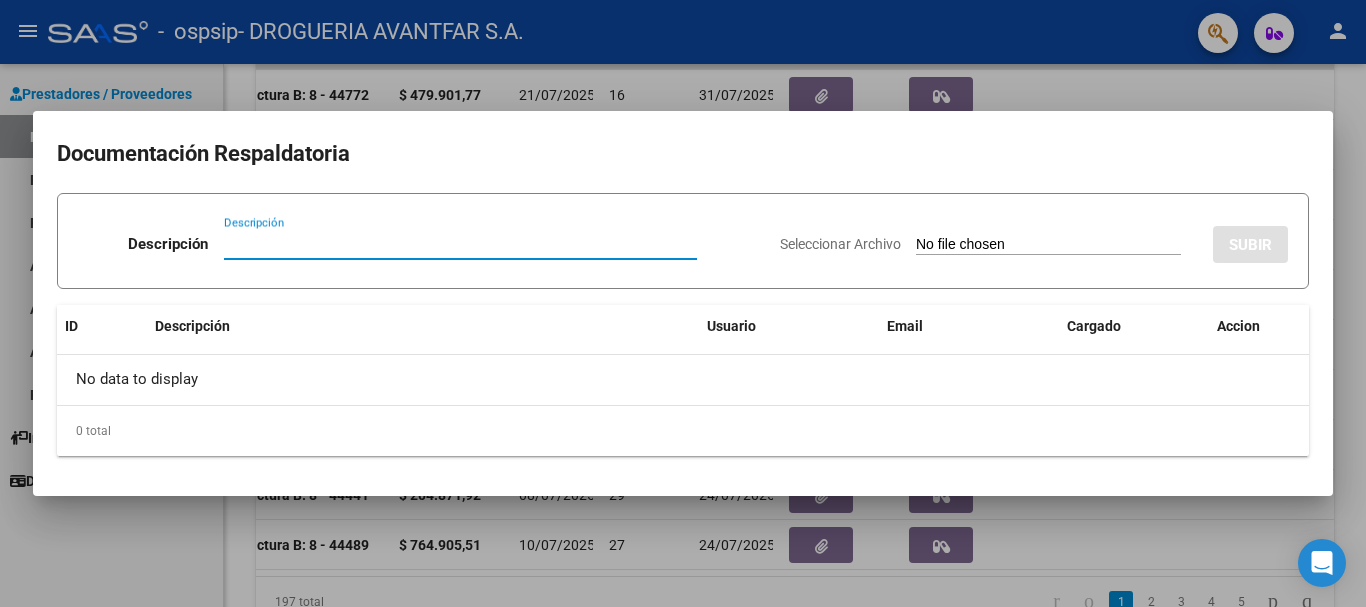 click on "Descripción" at bounding box center (460, 244) 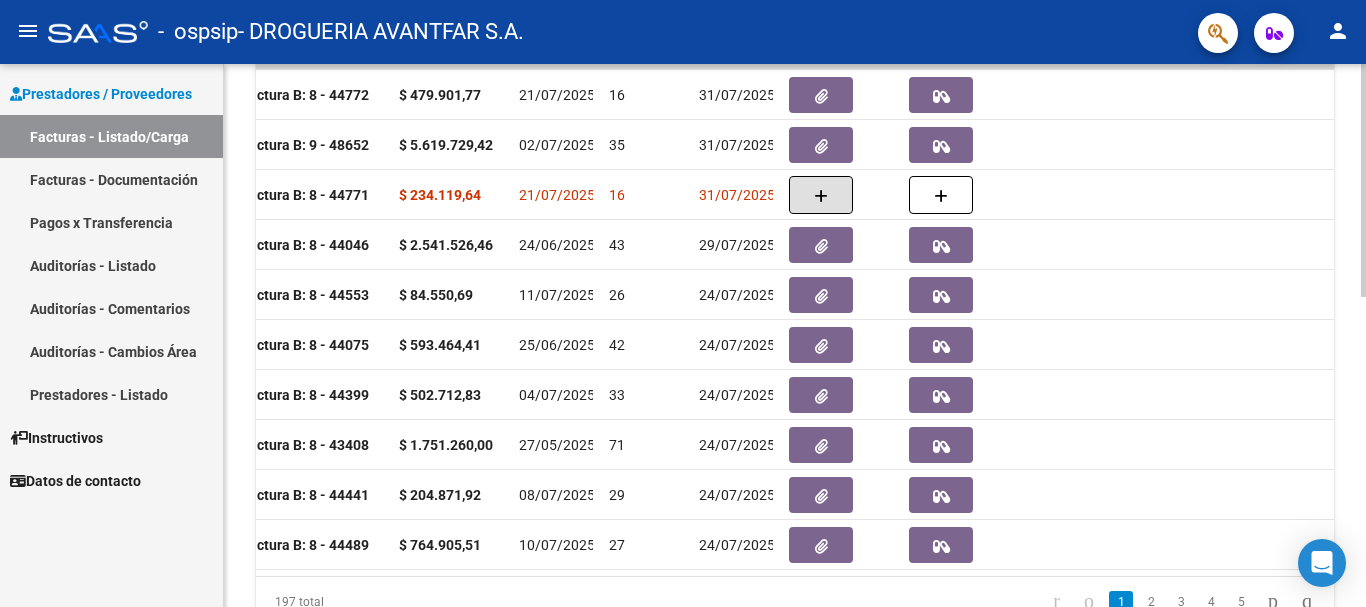 scroll, scrollTop: 0, scrollLeft: 0, axis: both 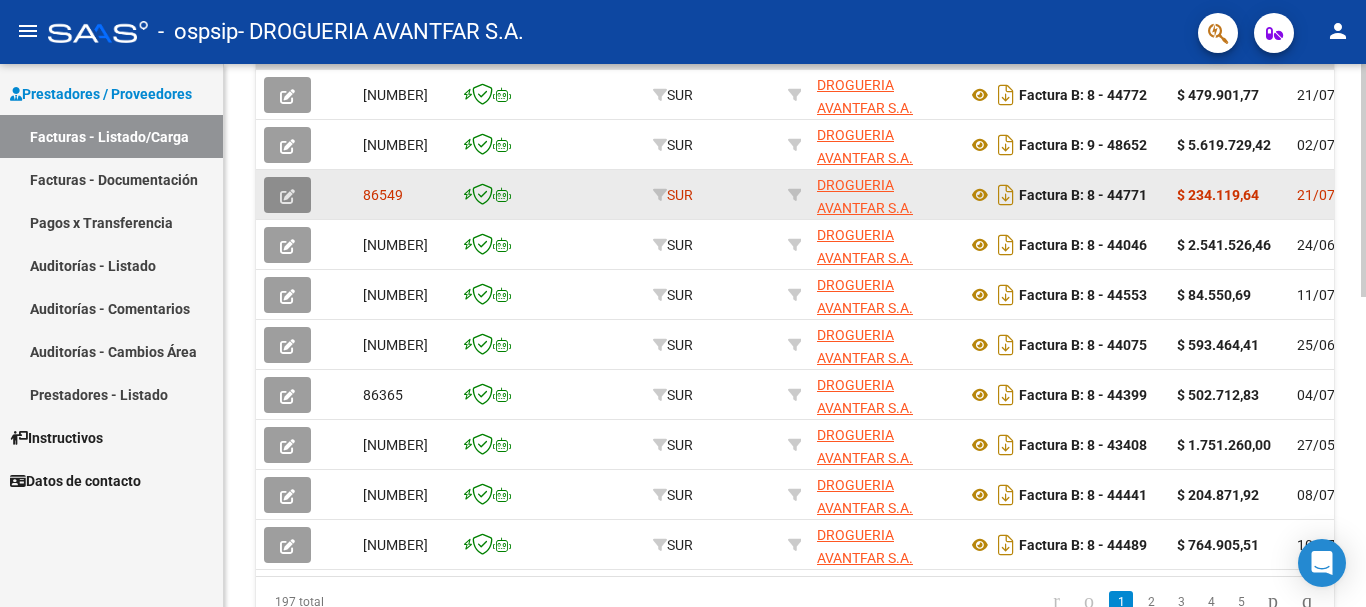 click 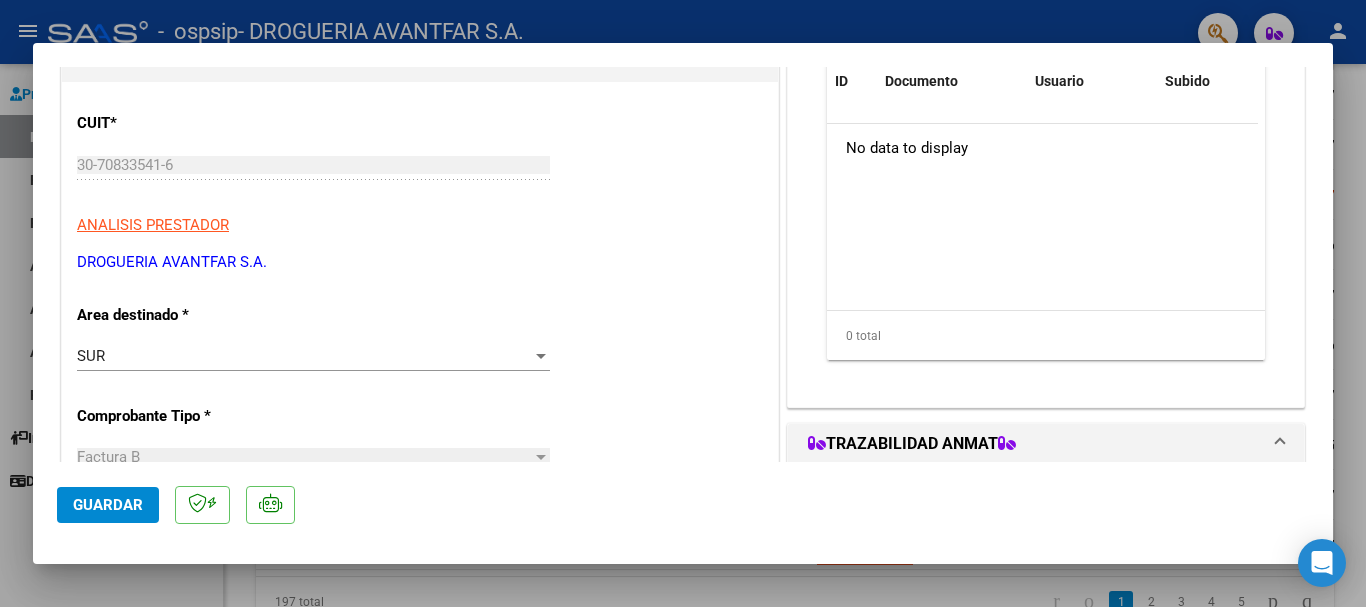 scroll, scrollTop: 0, scrollLeft: 0, axis: both 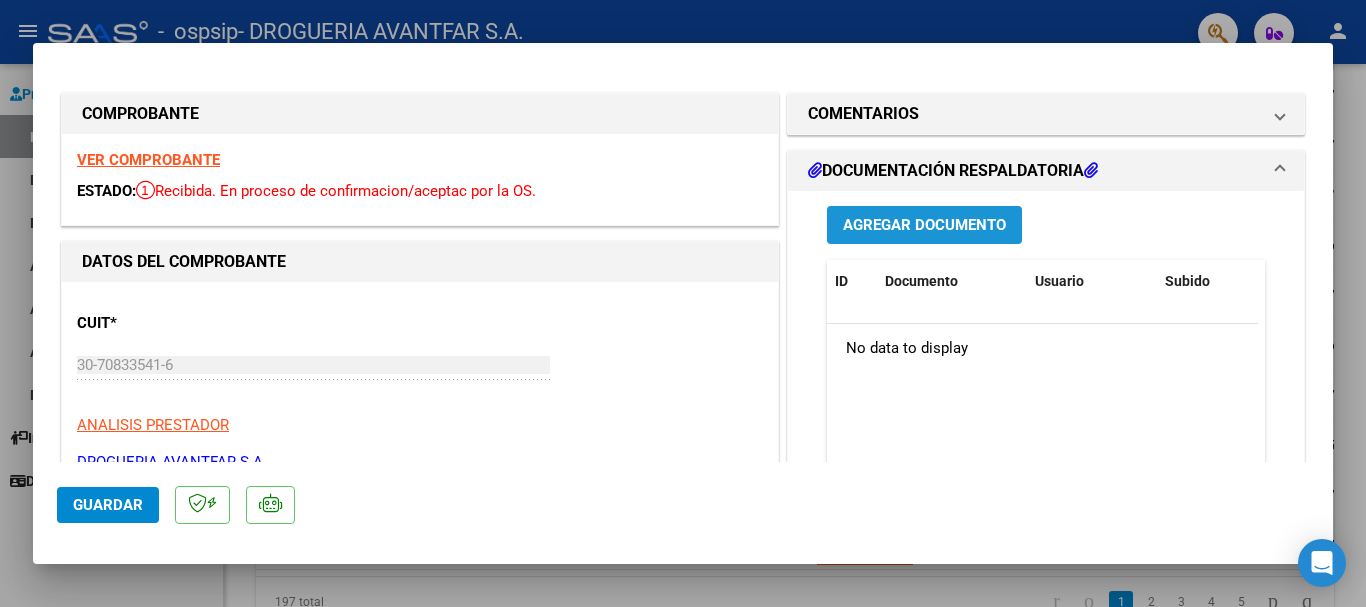click on "Agregar Documento" at bounding box center [924, 226] 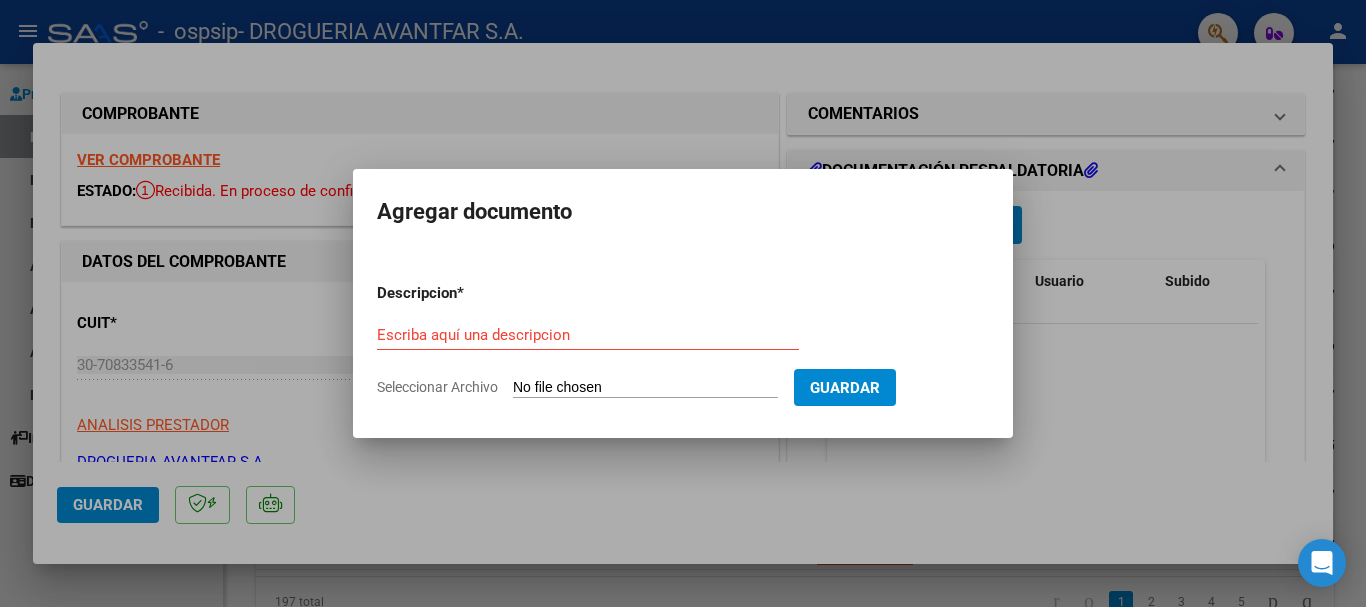 click on "Escriba aquí una descripcion" at bounding box center (588, 335) 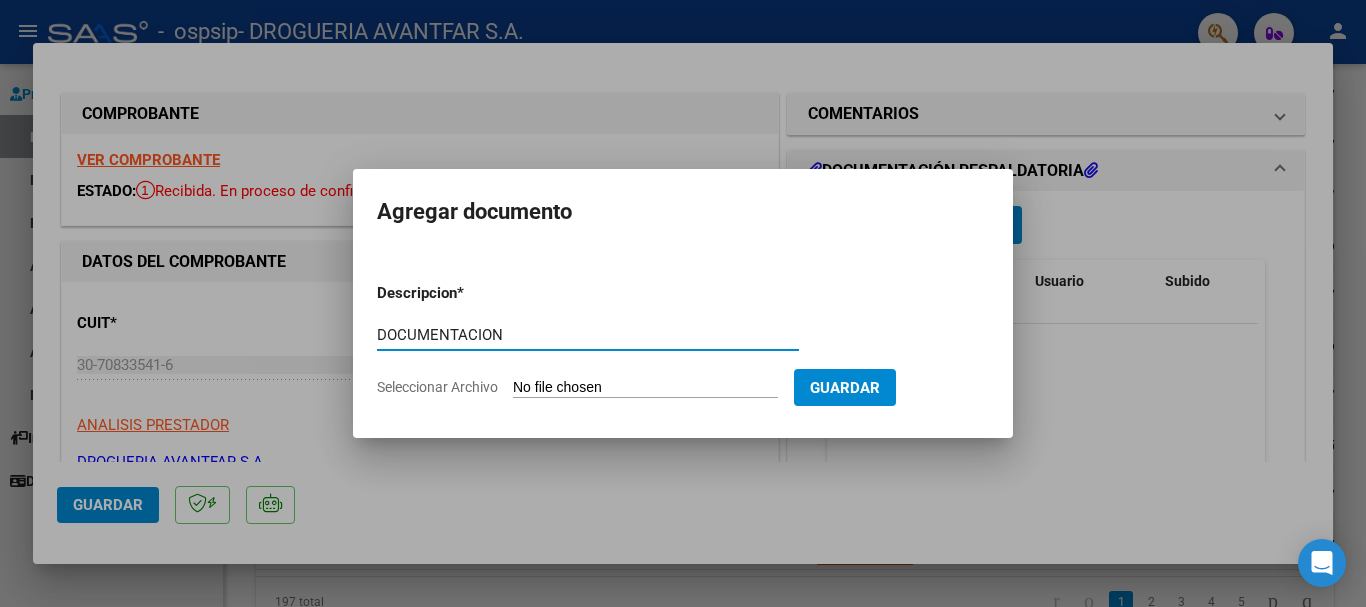 type on "DOCUMENTACION" 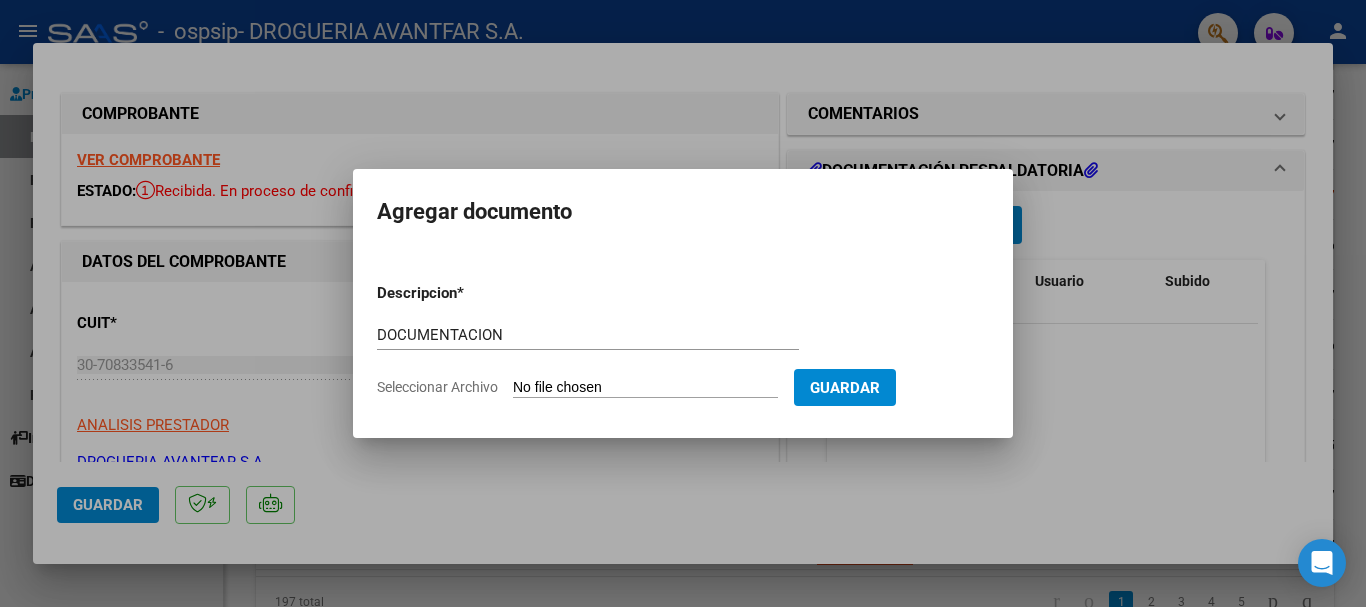 click on "Seleccionar Archivo" at bounding box center (645, 388) 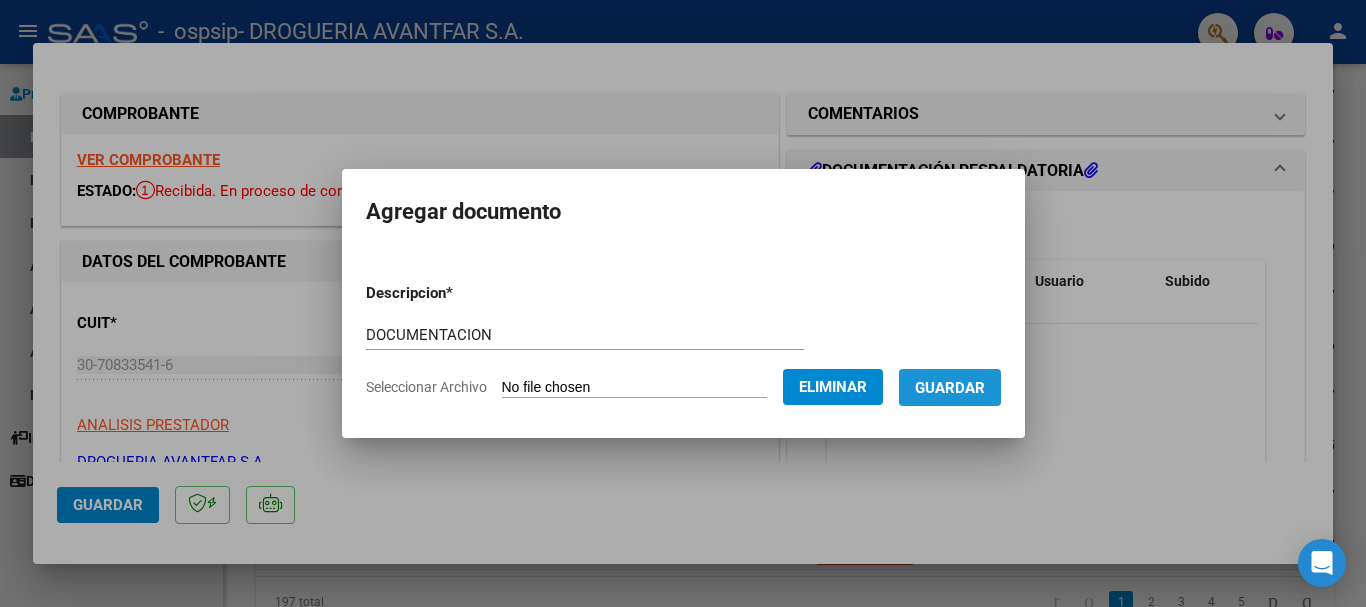 click on "Guardar" at bounding box center (950, 387) 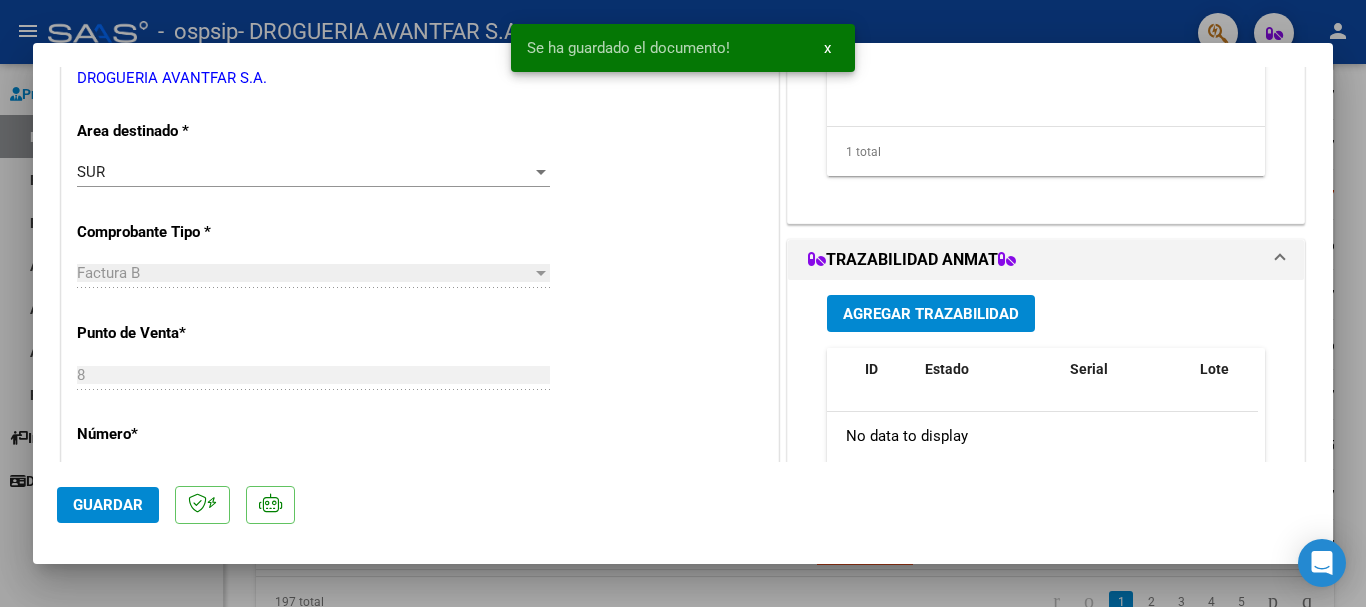 scroll, scrollTop: 500, scrollLeft: 0, axis: vertical 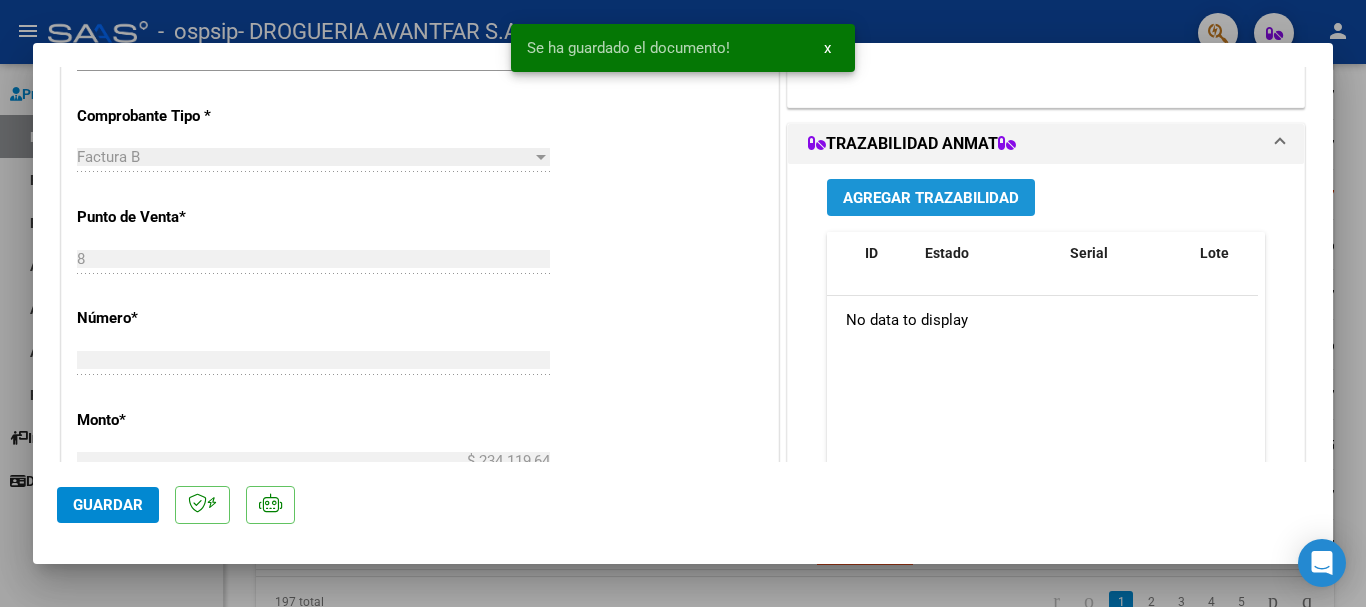 click on "Agregar Trazabilidad" at bounding box center (931, 198) 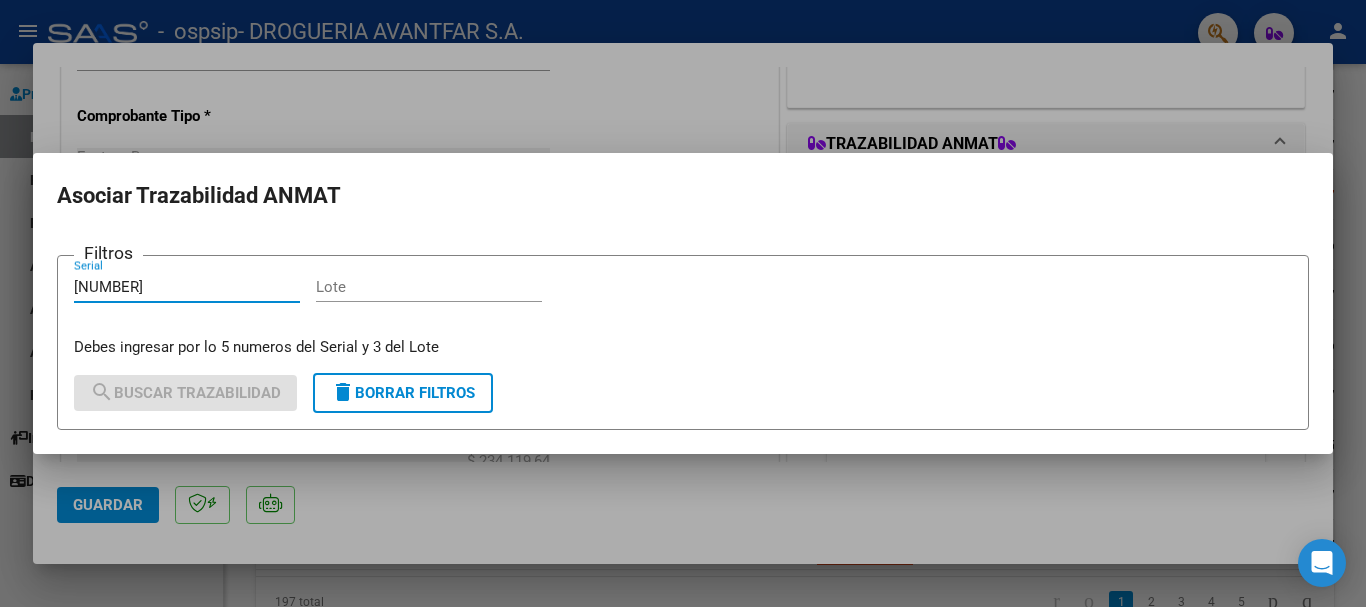 type on "14813" 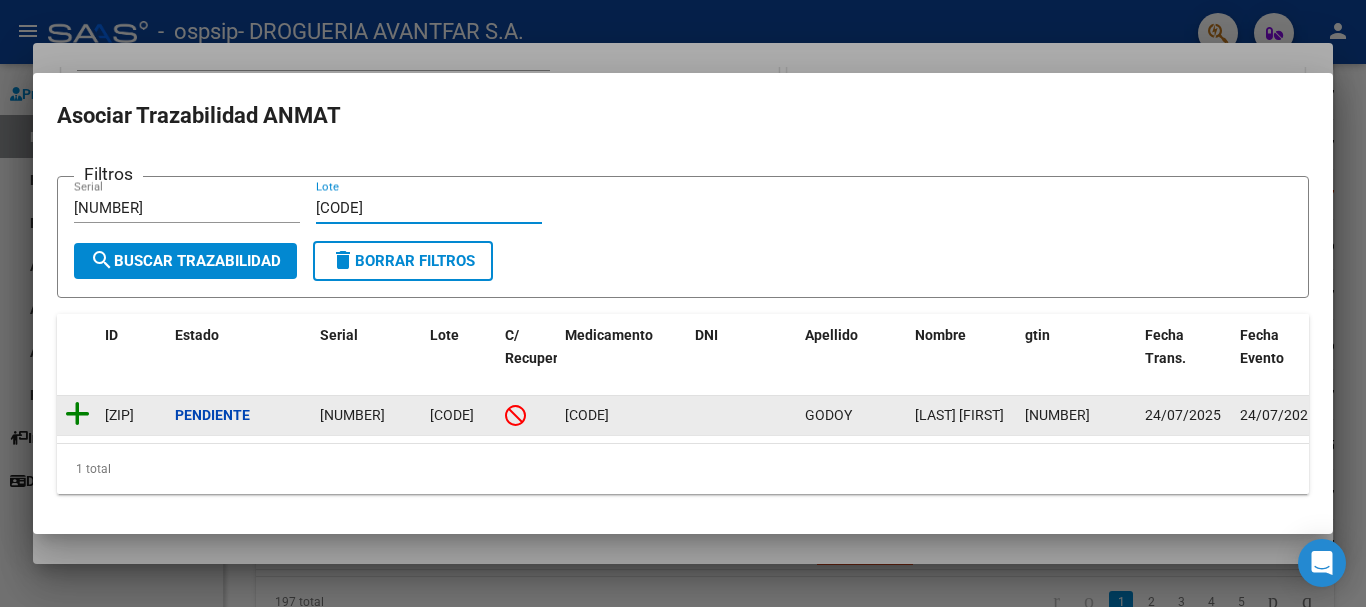 type on "16UB308" 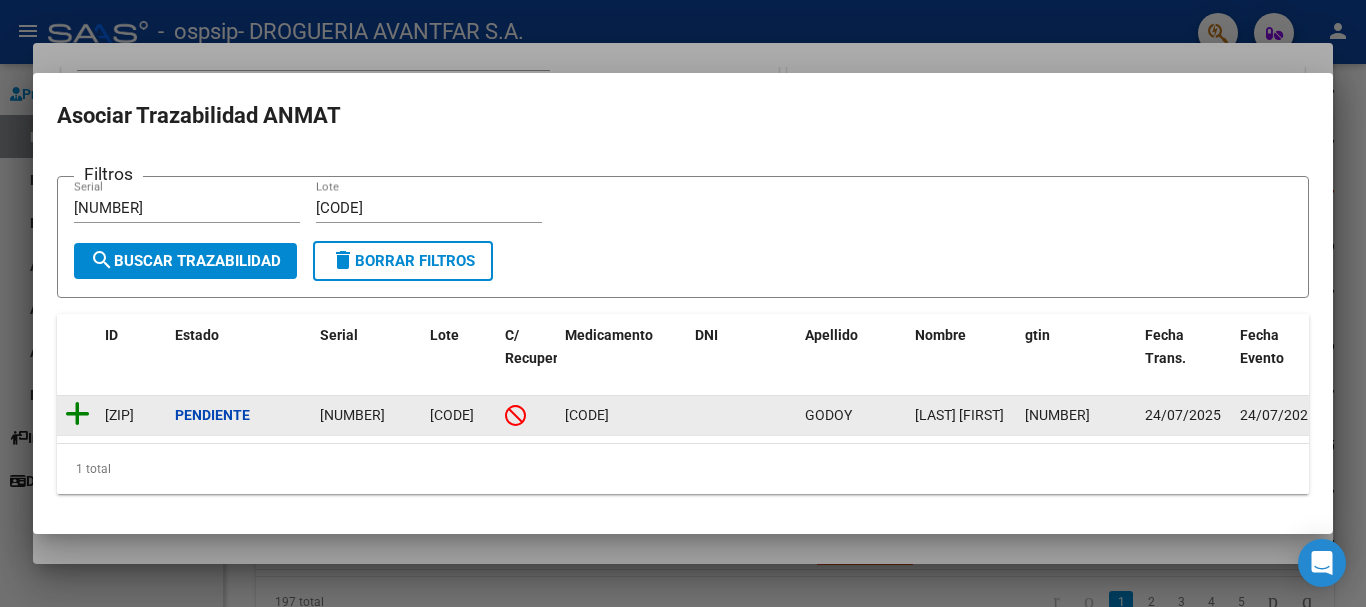 click 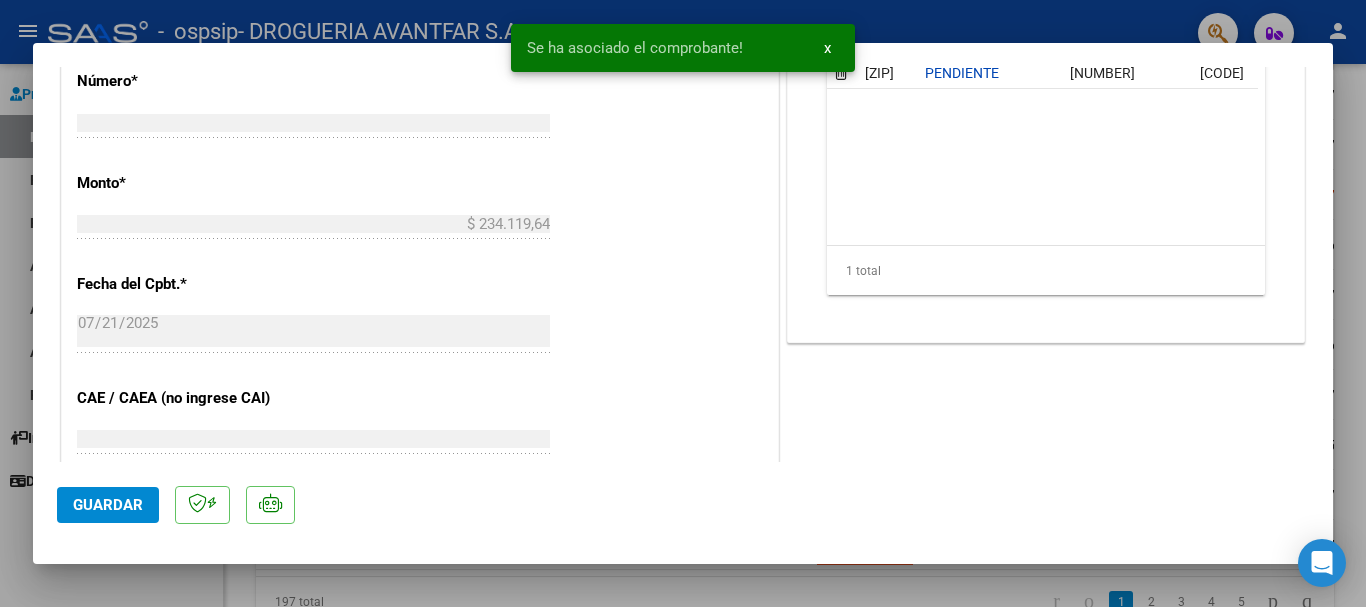 scroll, scrollTop: 600, scrollLeft: 0, axis: vertical 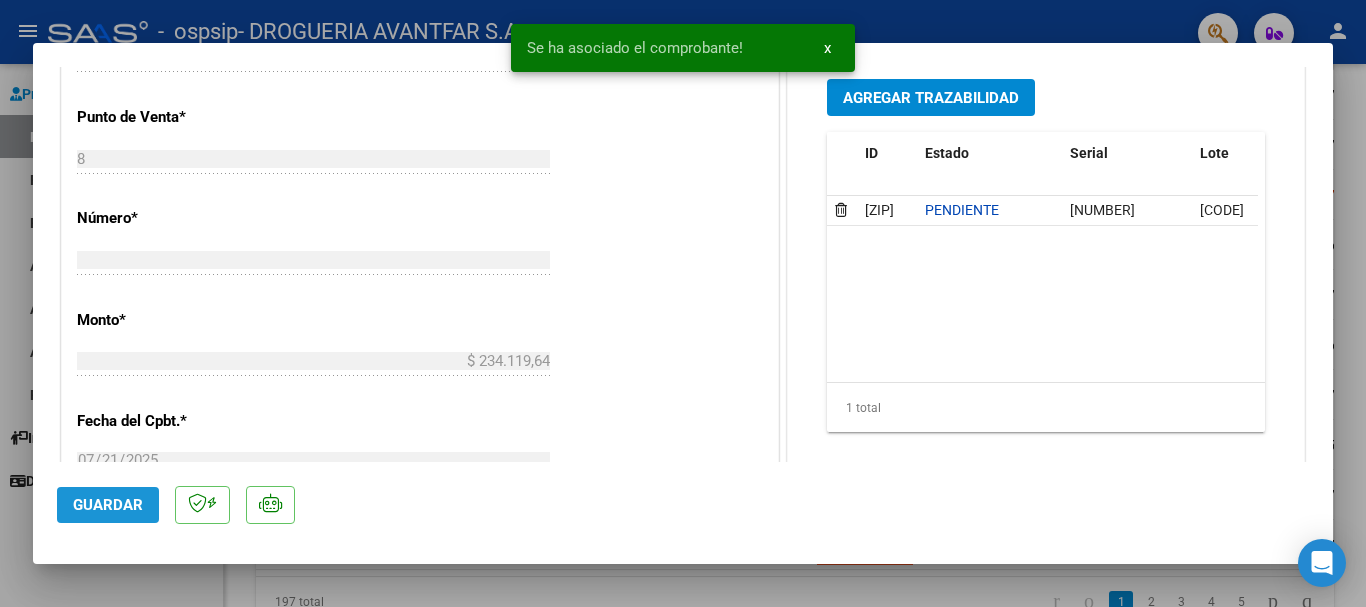 click on "Guardar" 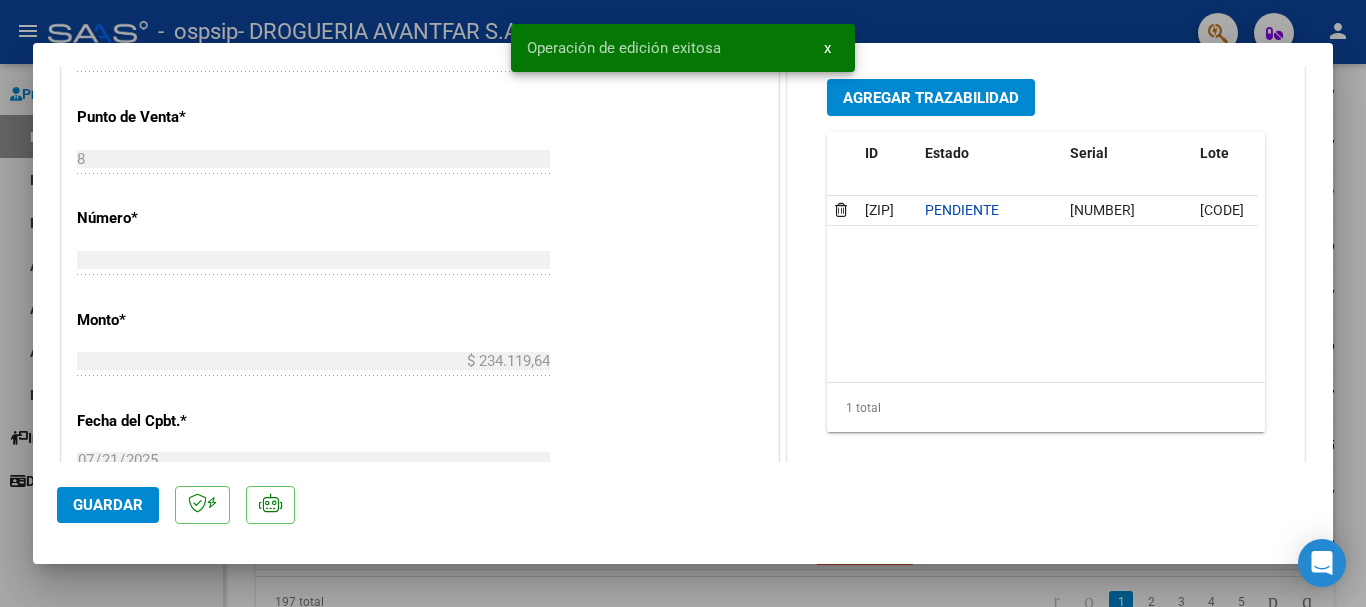 click at bounding box center (683, 303) 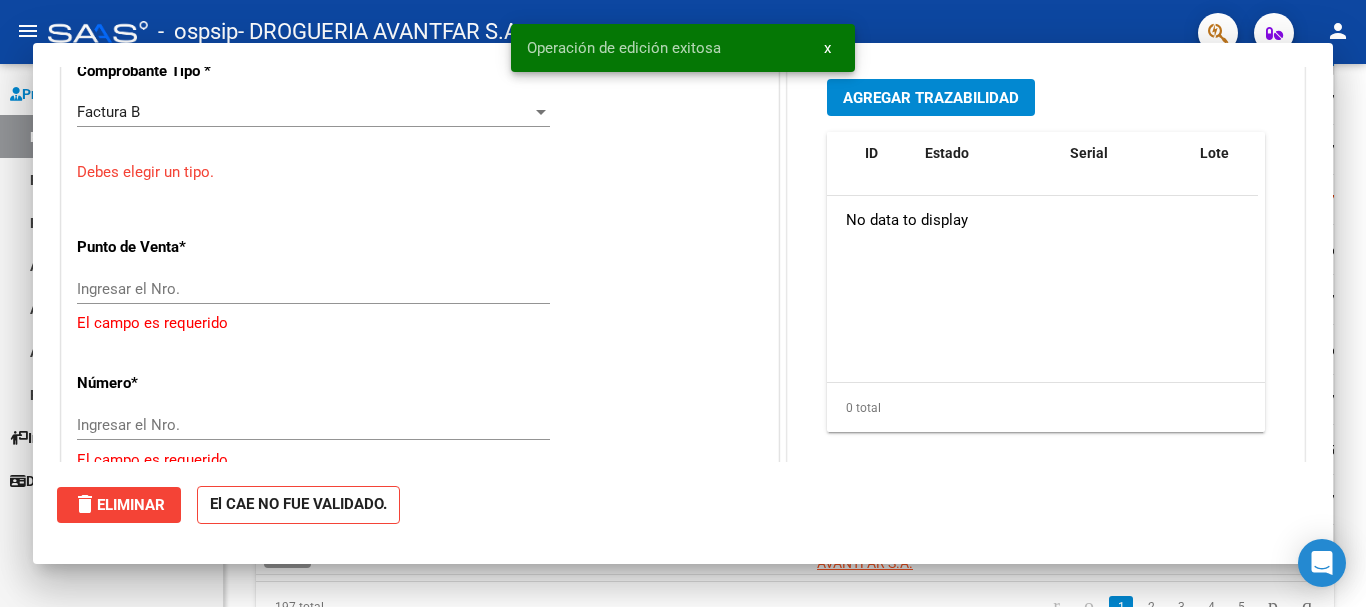 scroll, scrollTop: 630, scrollLeft: 0, axis: vertical 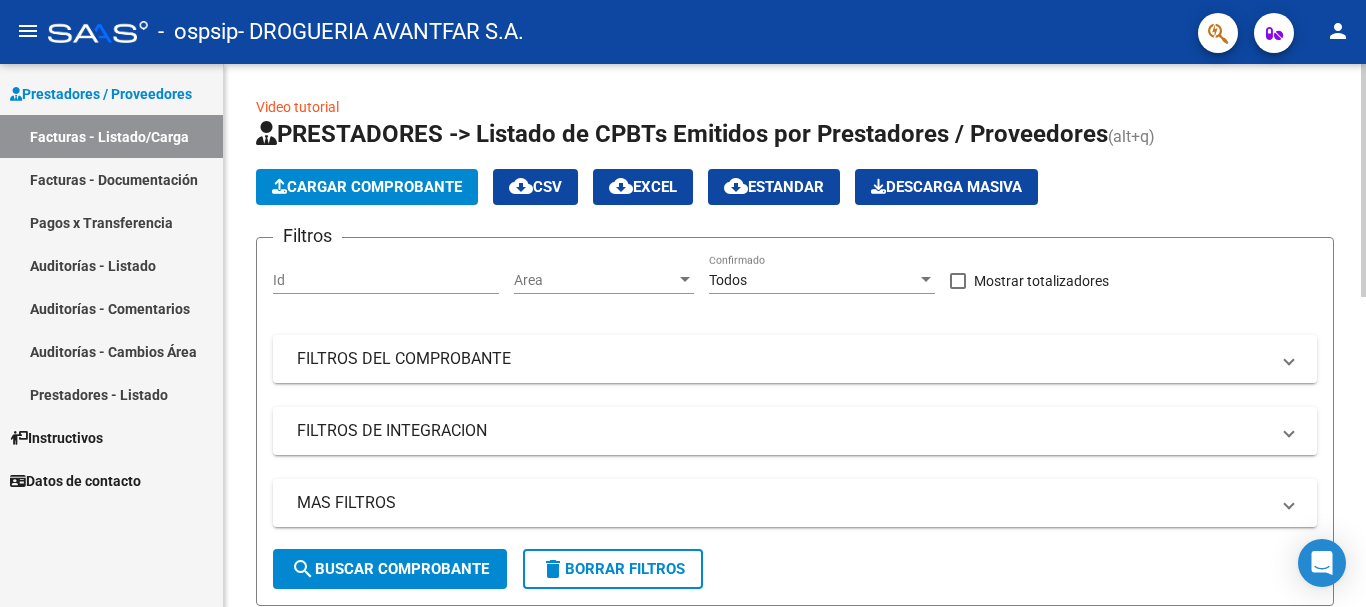 click on "Cargar Comprobante" 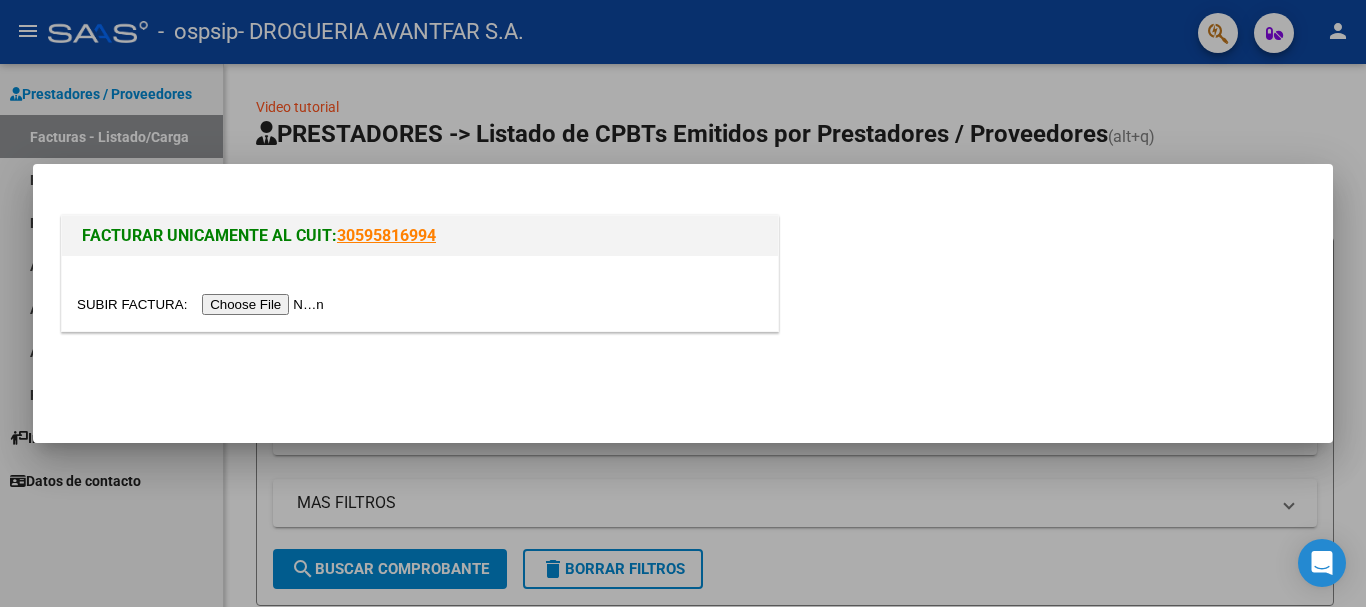 click at bounding box center (203, 304) 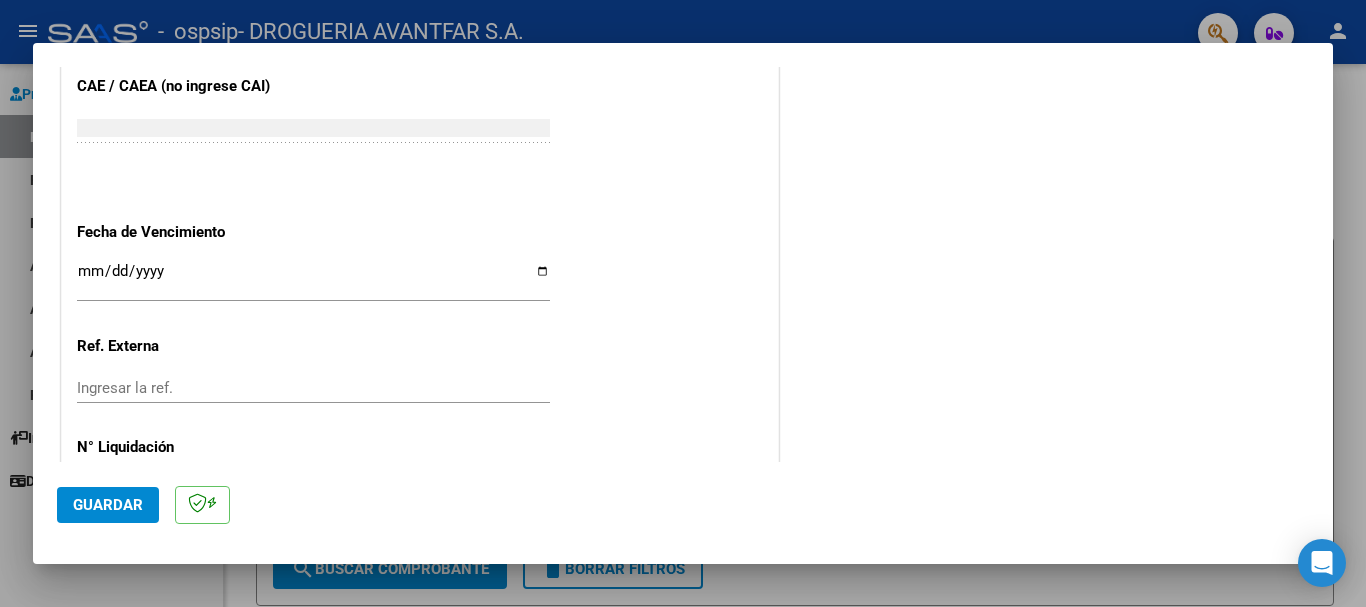scroll, scrollTop: 1127, scrollLeft: 0, axis: vertical 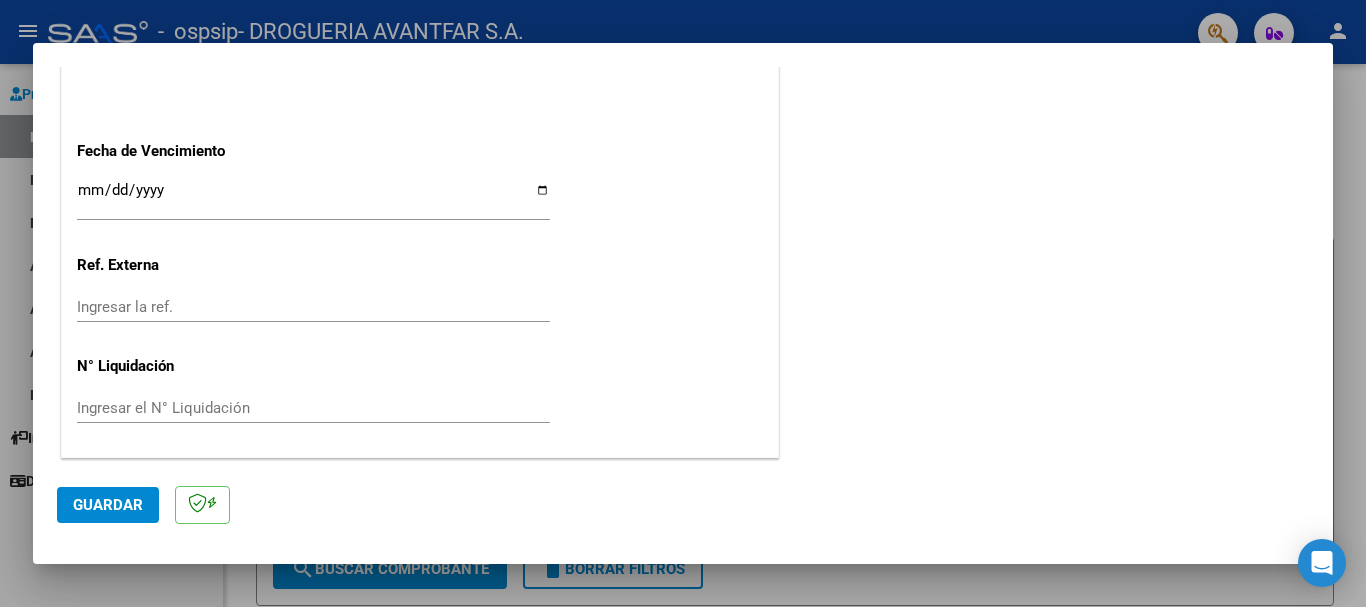 click on "Ingresar la fecha" 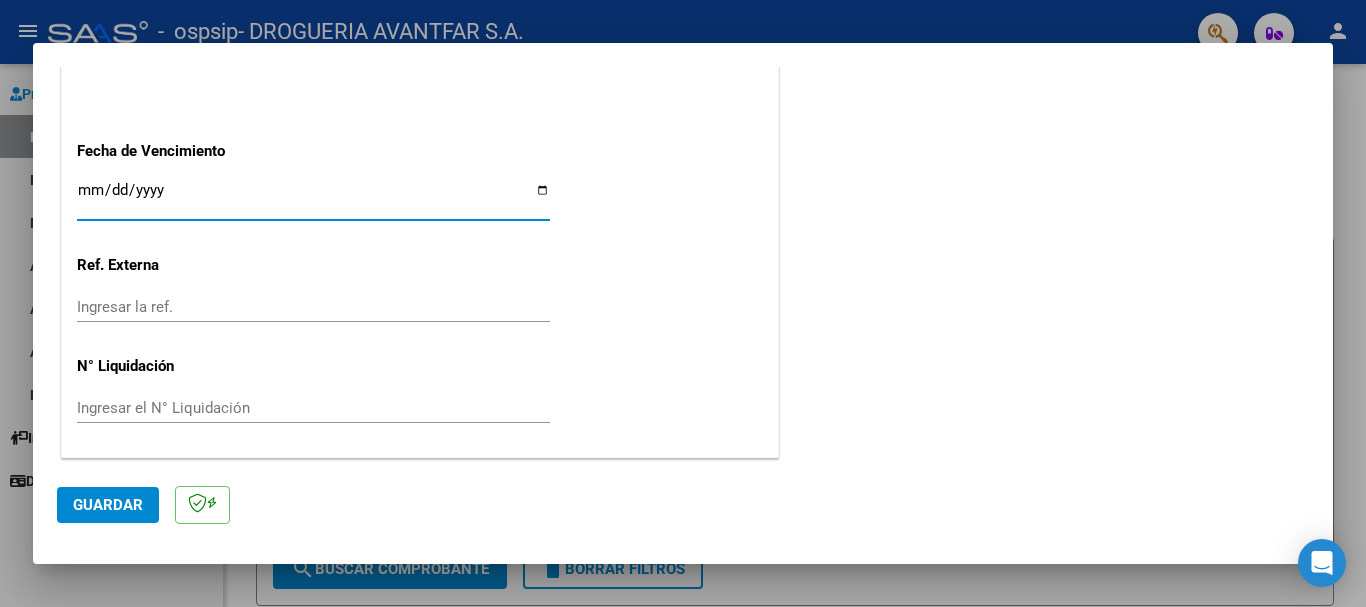 type on "2025-08-21" 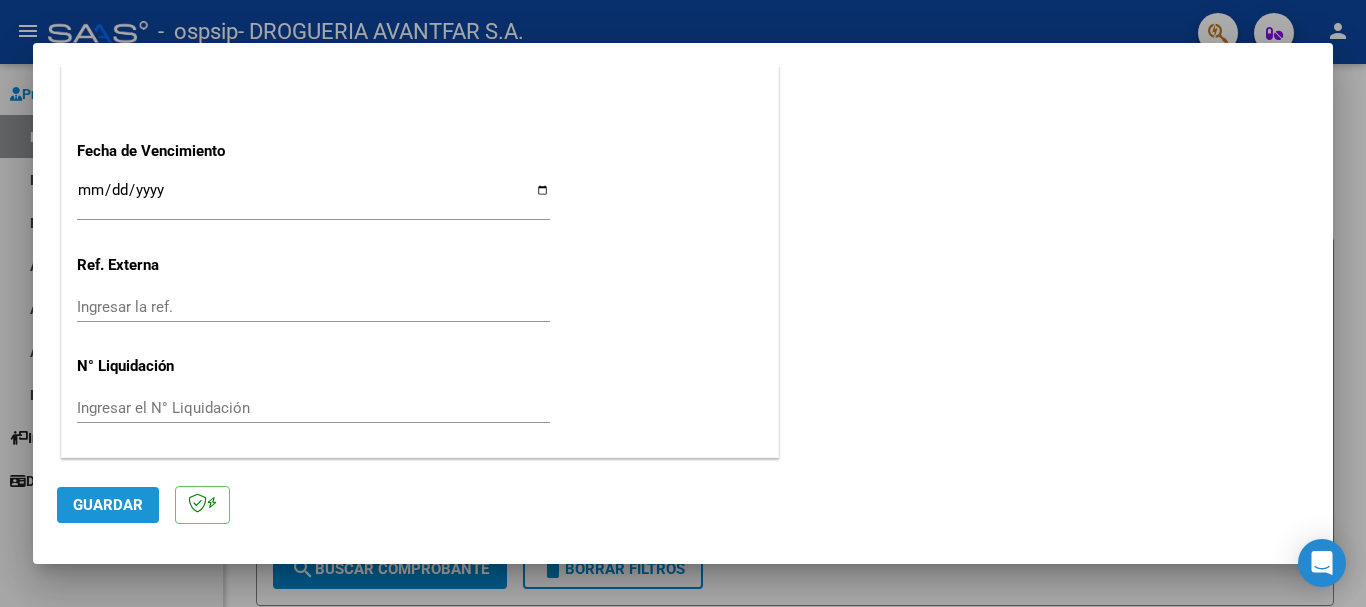 click on "Guardar" 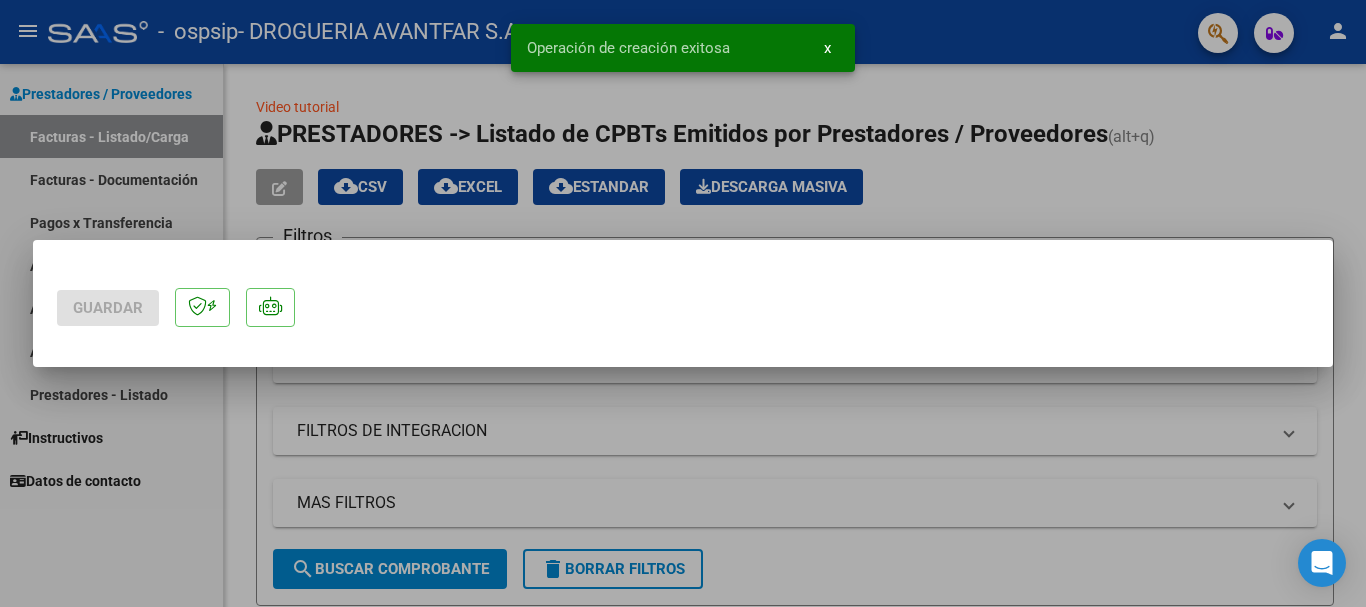 scroll, scrollTop: 0, scrollLeft: 0, axis: both 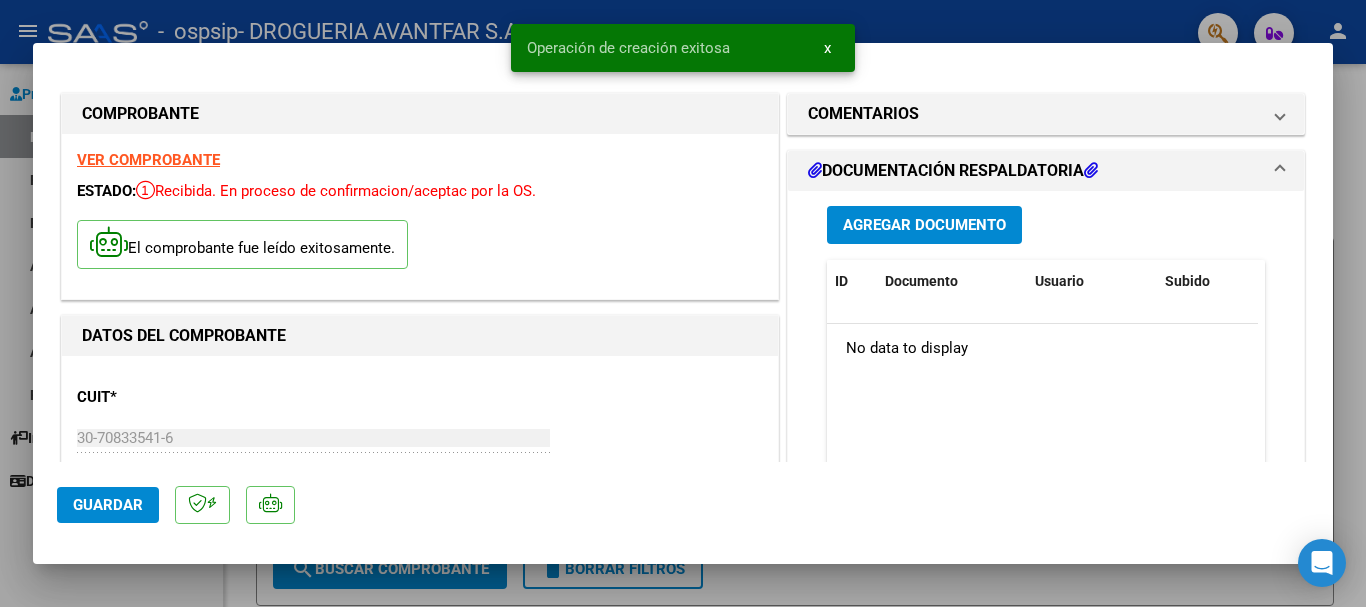 click on "Agregar Documento" at bounding box center (924, 226) 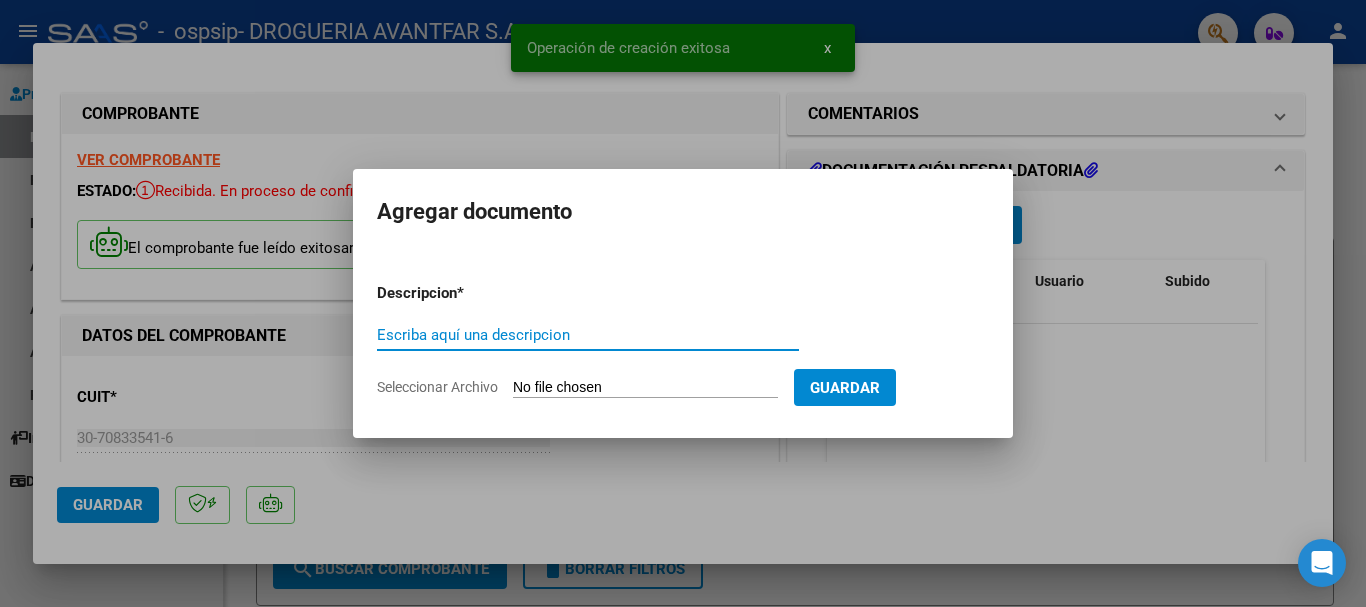 click on "Escriba aquí una descripcion" at bounding box center [588, 335] 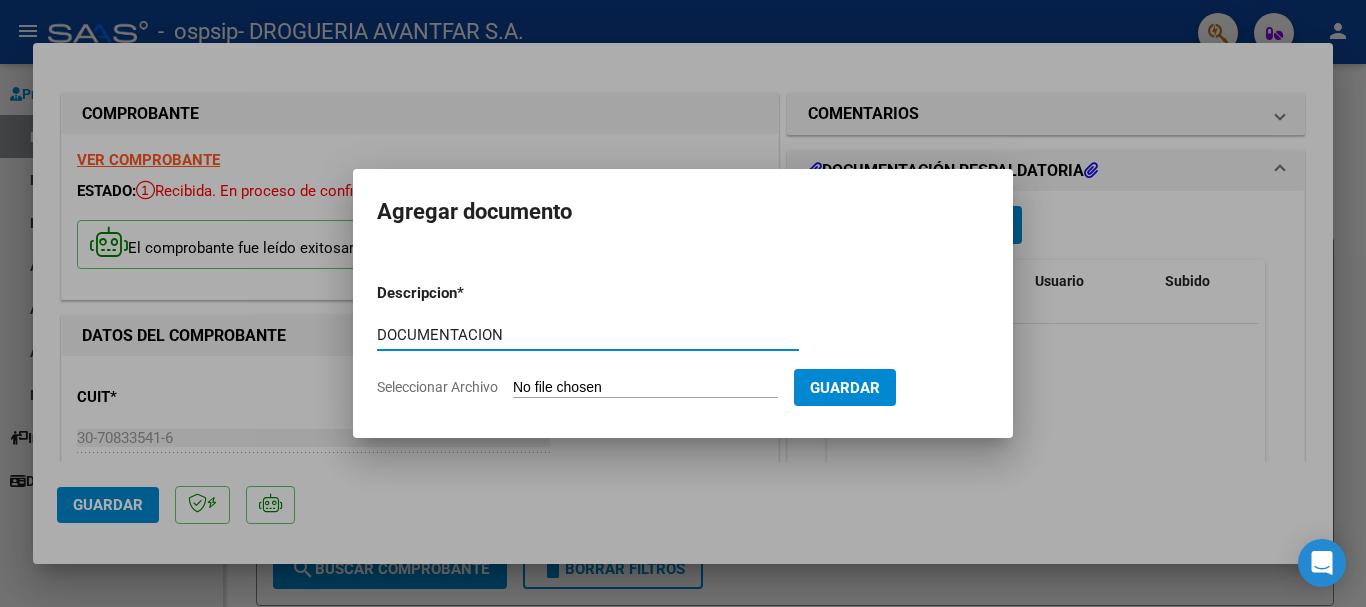 type on "DOCUMENTACION" 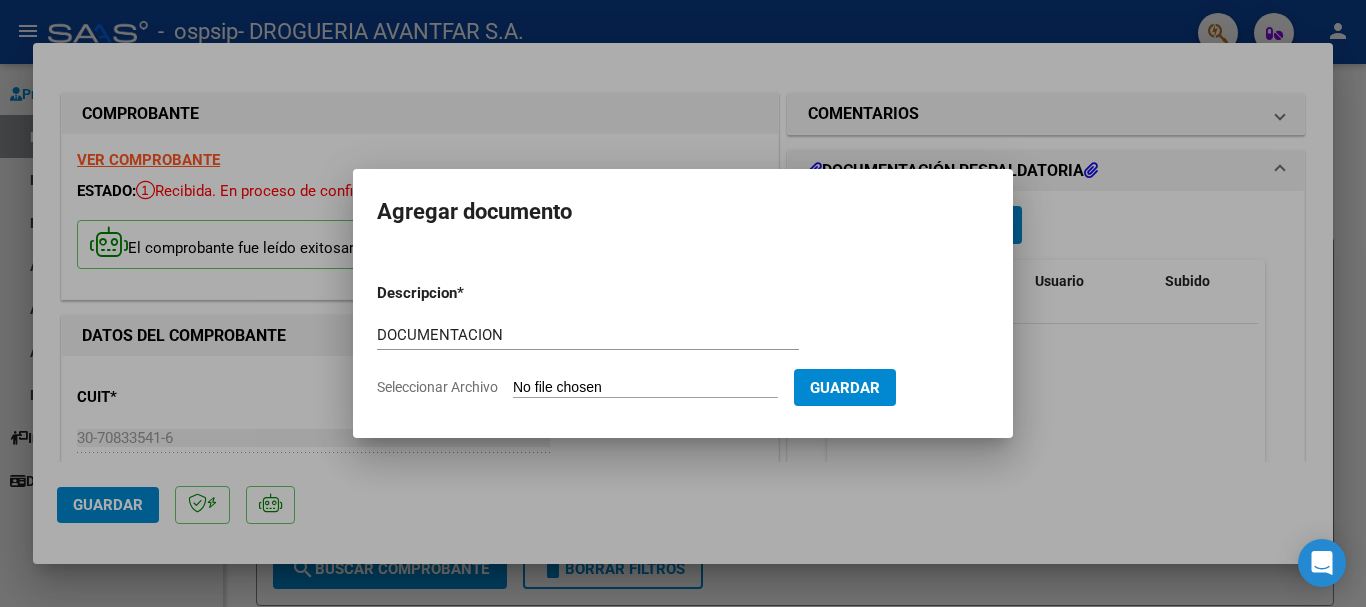 type on "C:\fakepath\323477_2025_08_05_19_11_10_673.pdf" 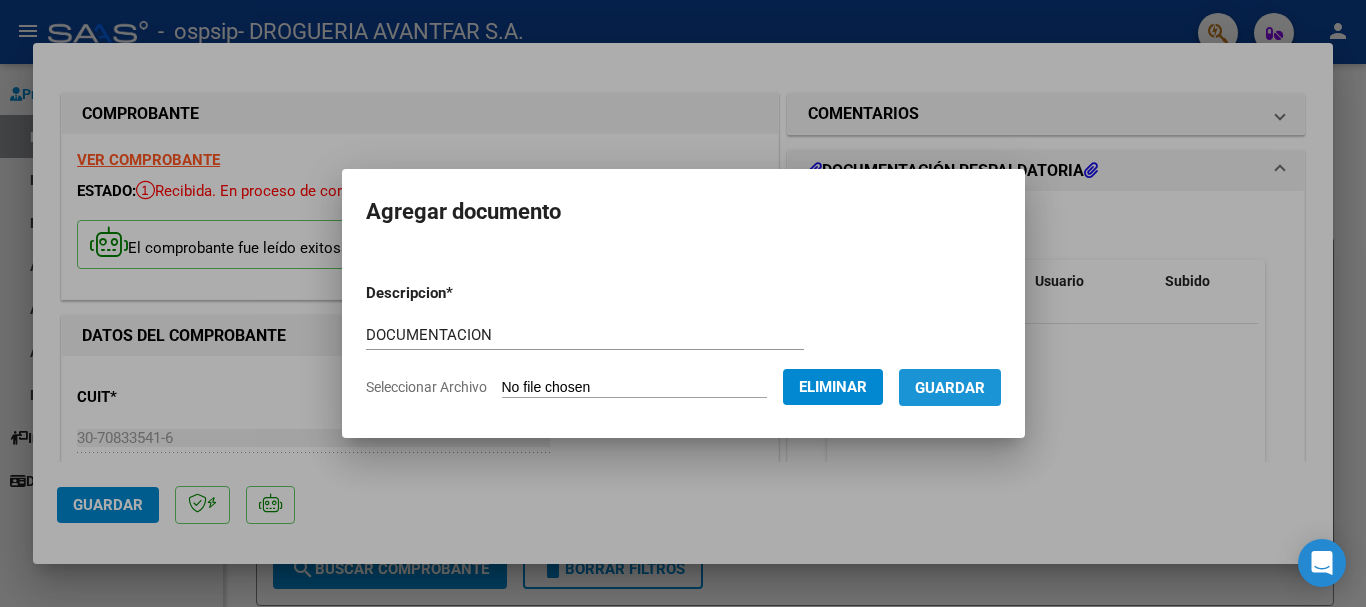 click on "Guardar" at bounding box center [950, 388] 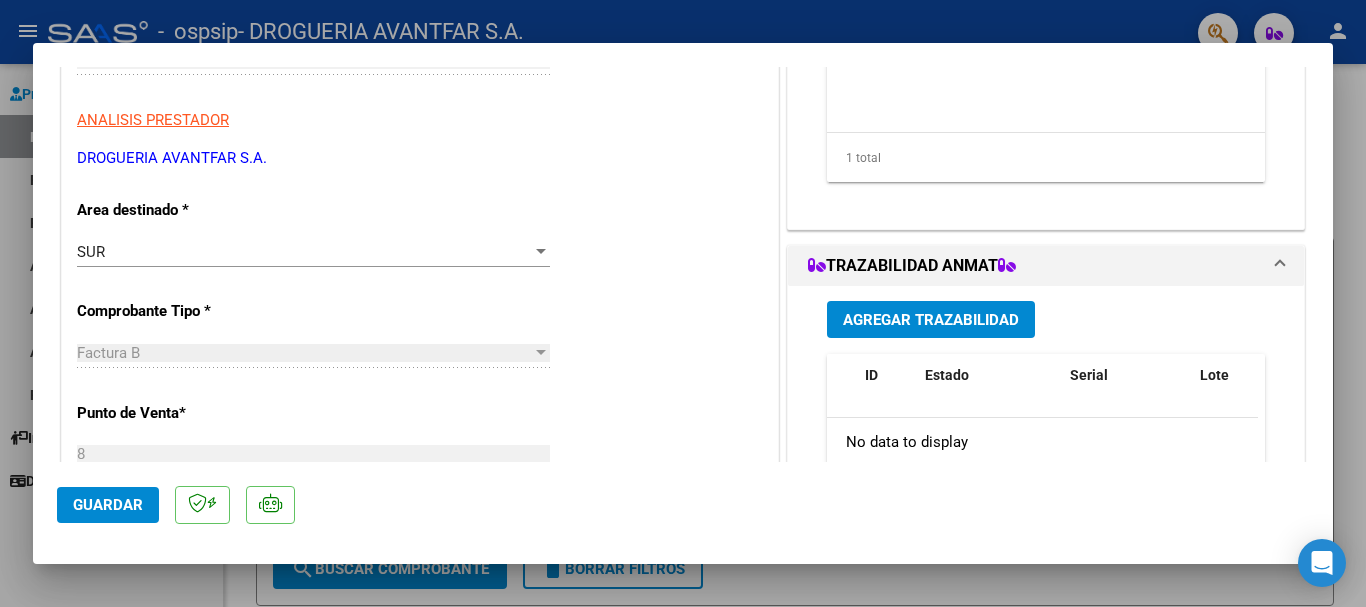 scroll, scrollTop: 400, scrollLeft: 0, axis: vertical 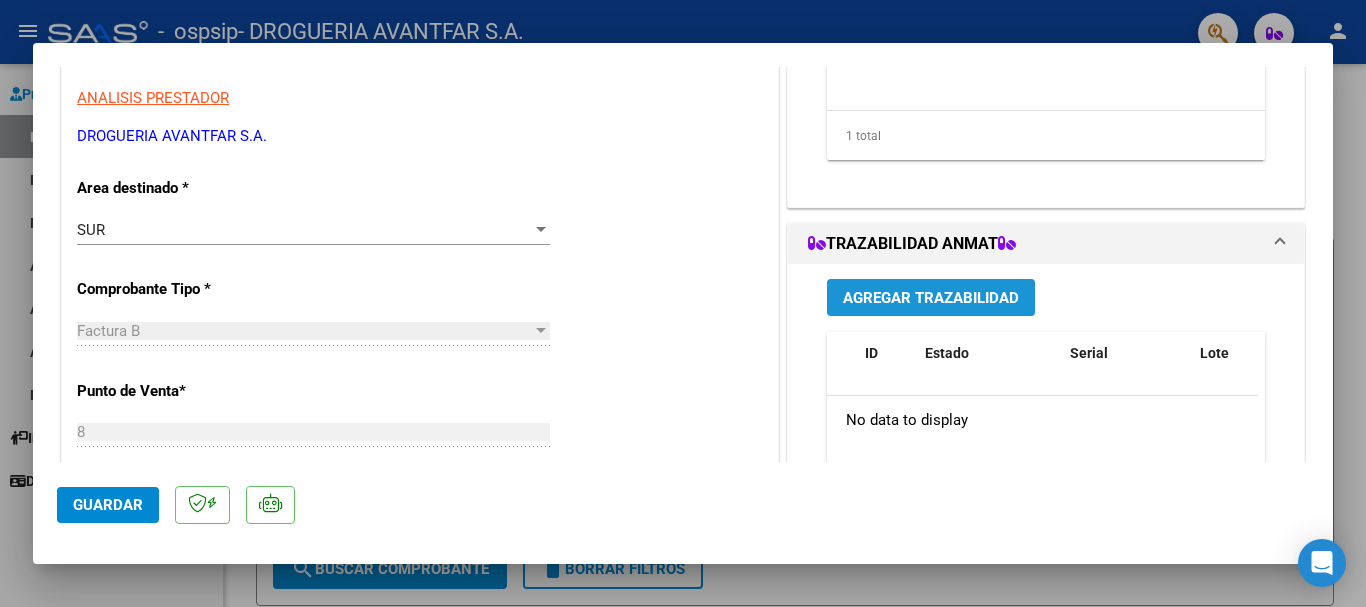 click on "Agregar Trazabilidad" at bounding box center [931, 298] 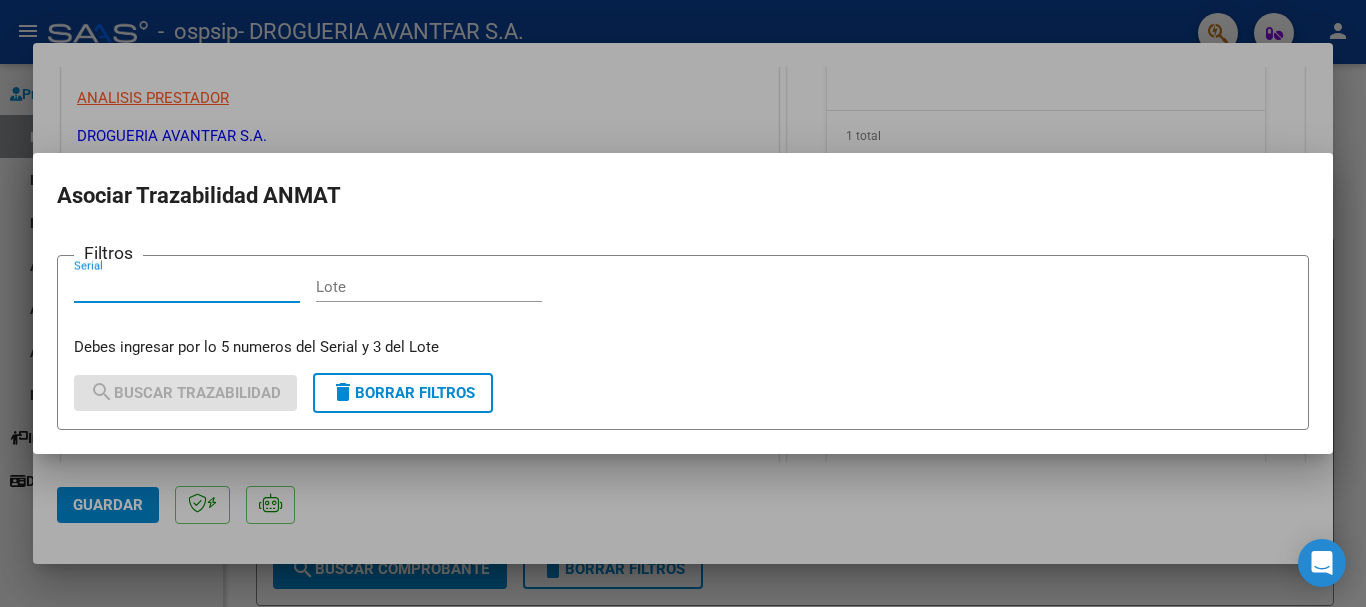 drag, startPoint x: 255, startPoint y: 302, endPoint x: 255, endPoint y: 290, distance: 12 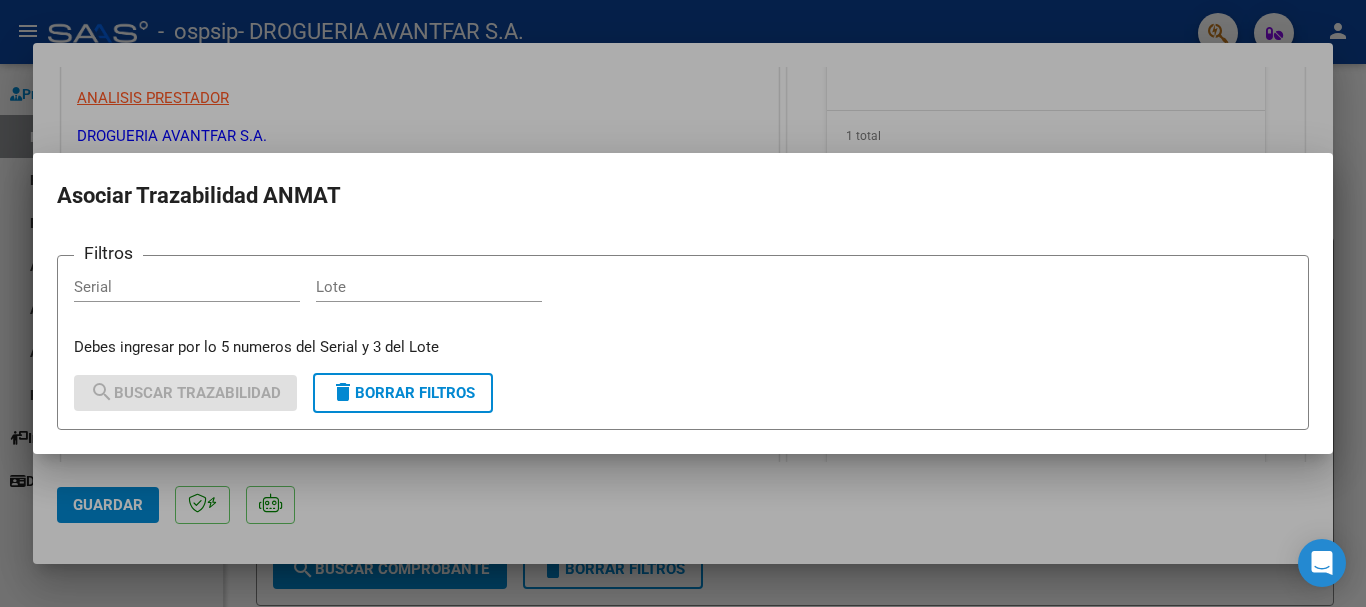 drag, startPoint x: 255, startPoint y: 290, endPoint x: 255, endPoint y: 277, distance: 13 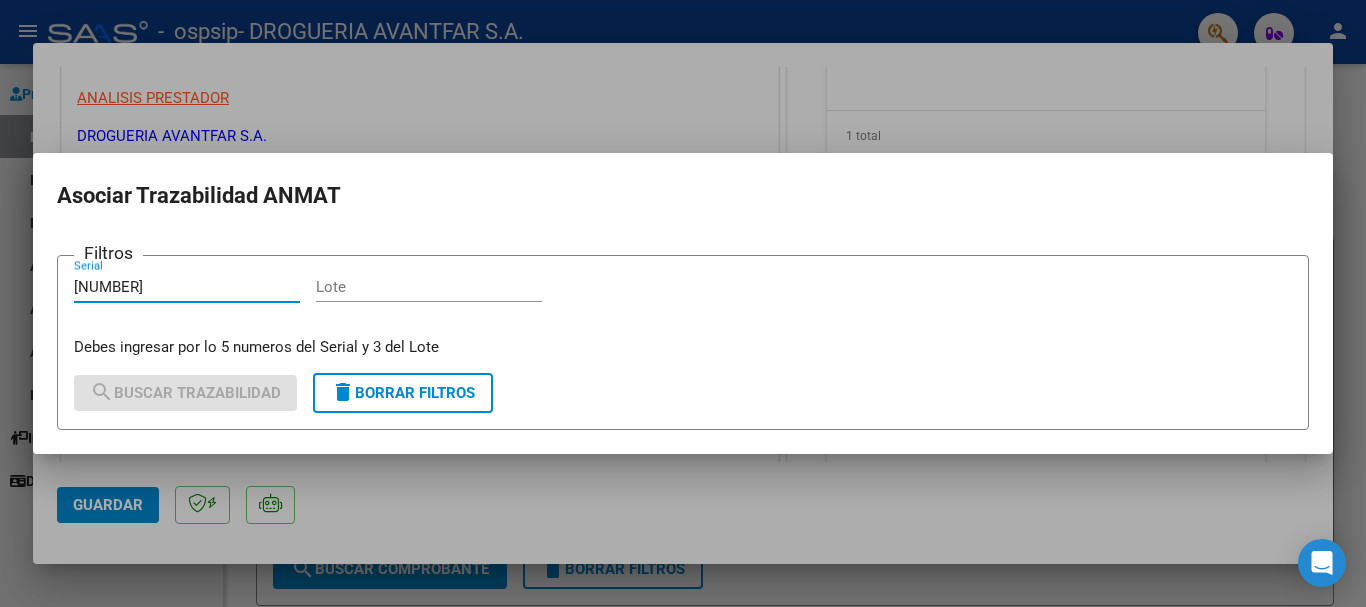 type on "176757" 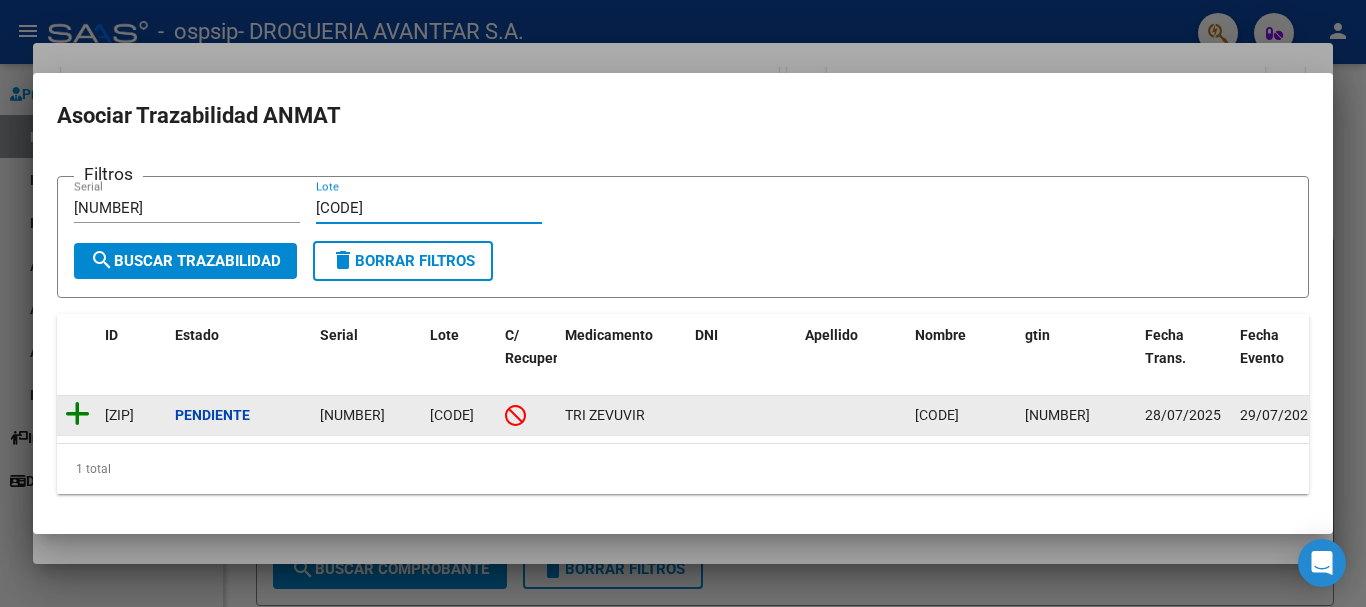 type on "EADZ" 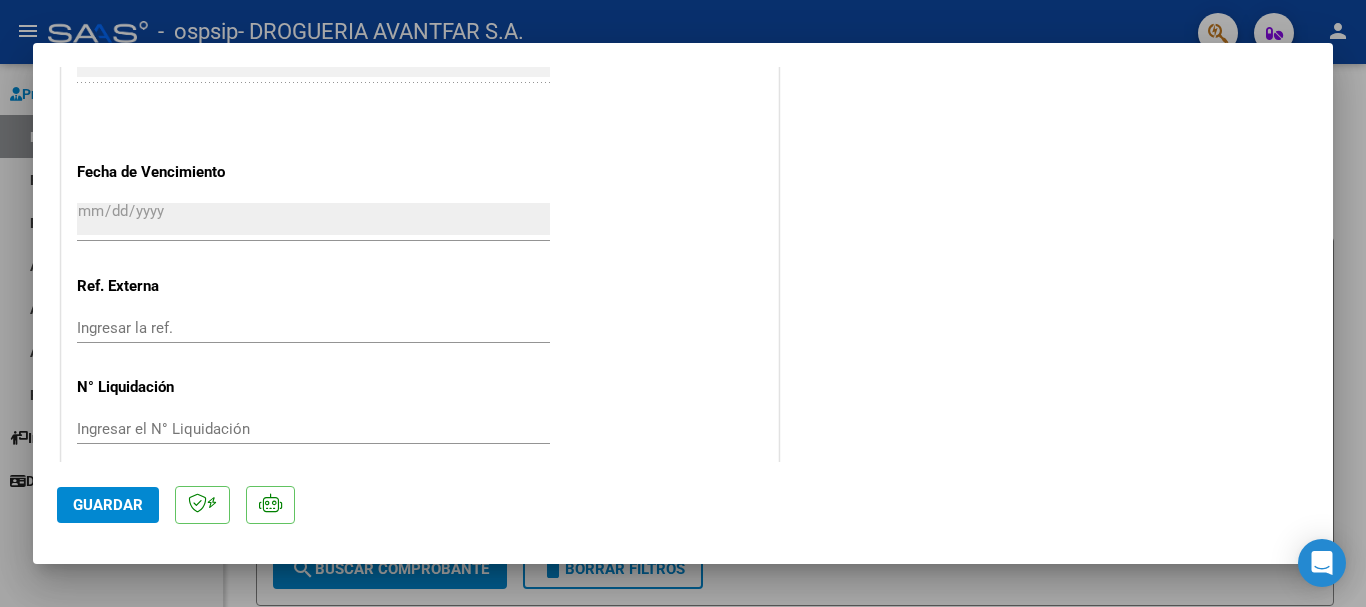 scroll, scrollTop: 1203, scrollLeft: 0, axis: vertical 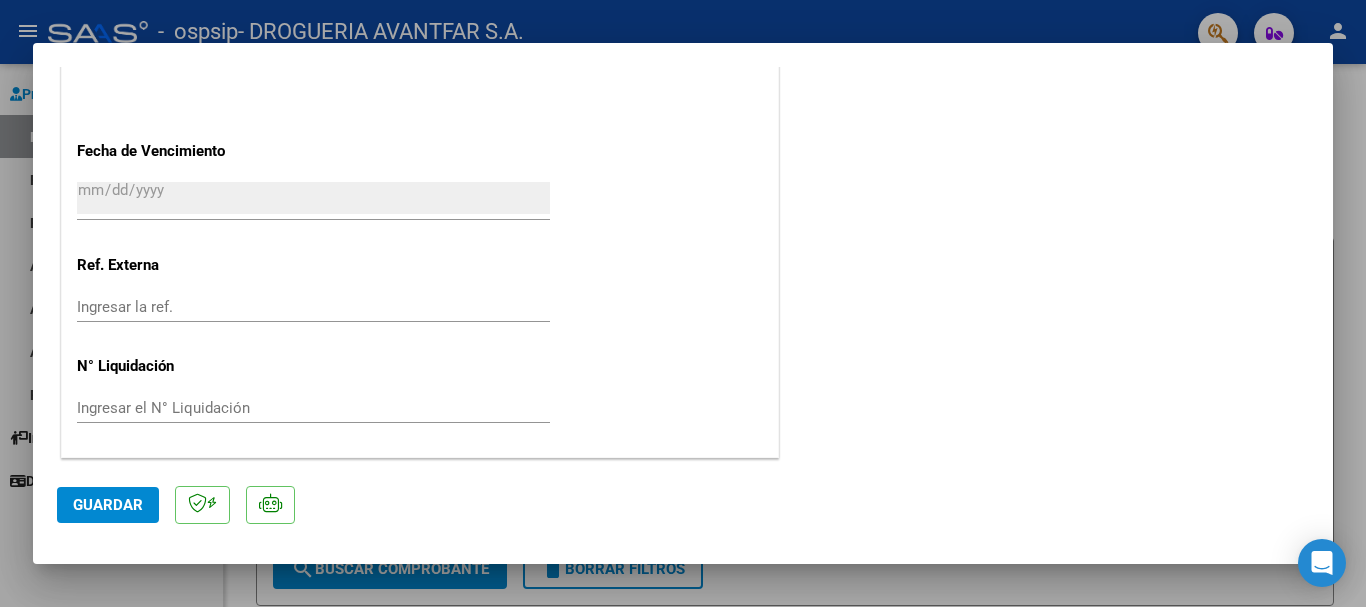 click on "Guardar" 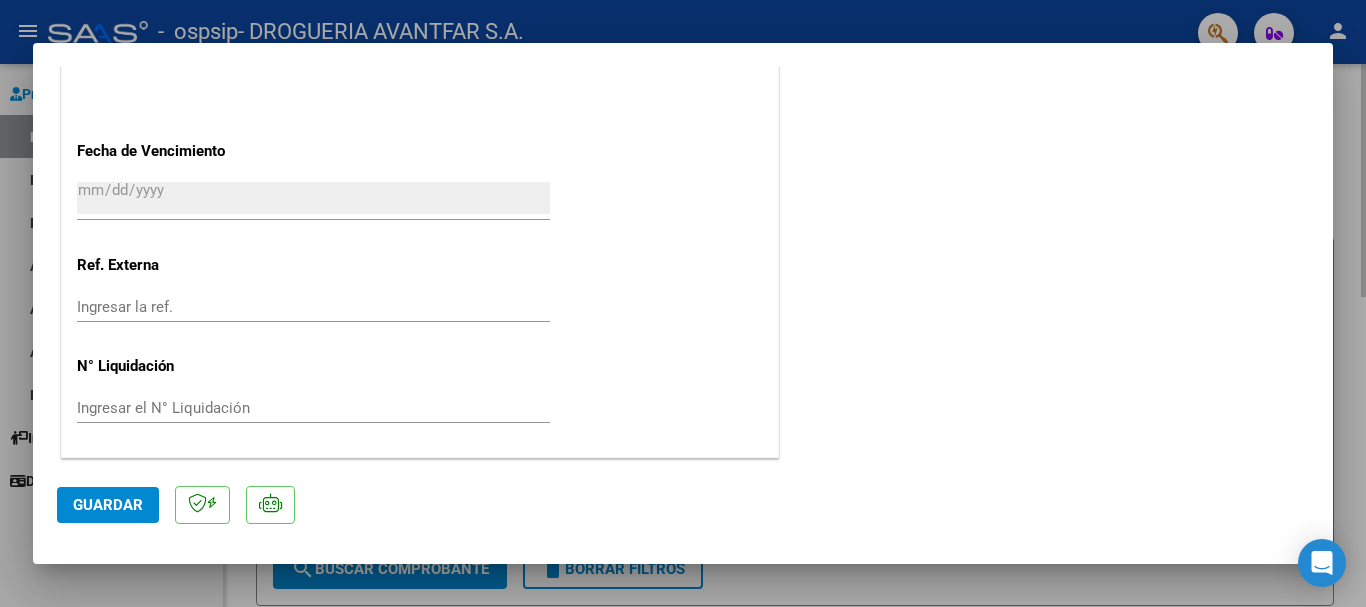 click at bounding box center (683, 303) 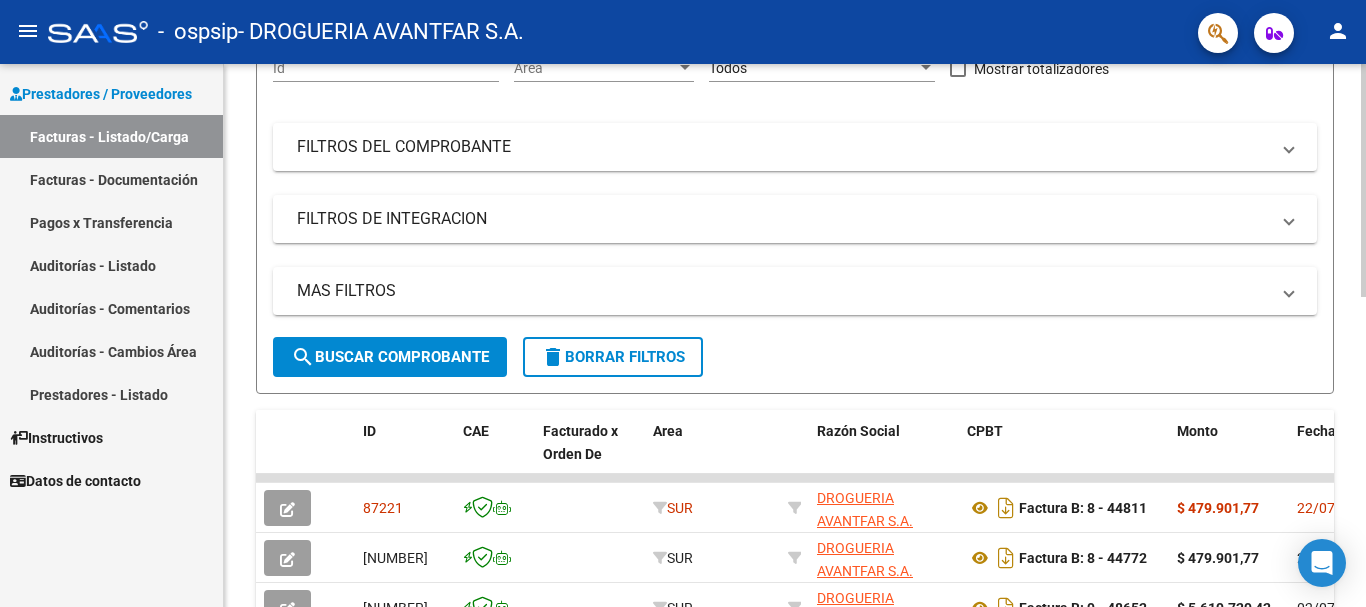 scroll, scrollTop: 0, scrollLeft: 0, axis: both 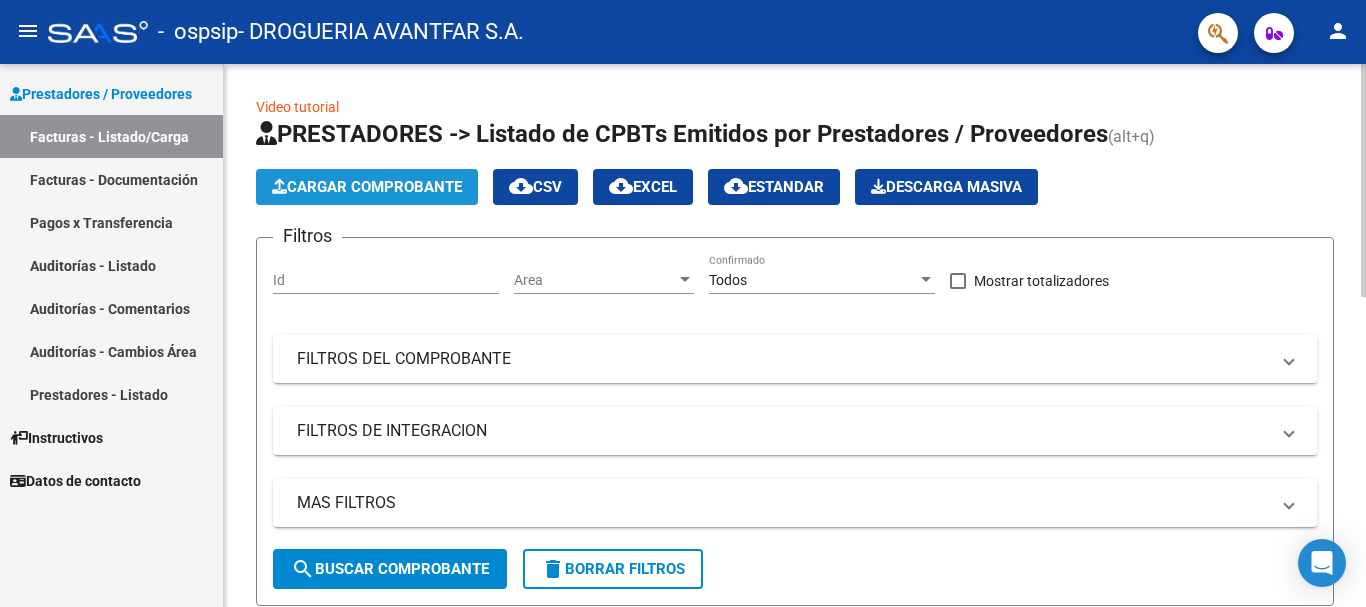 click on "Cargar Comprobante" 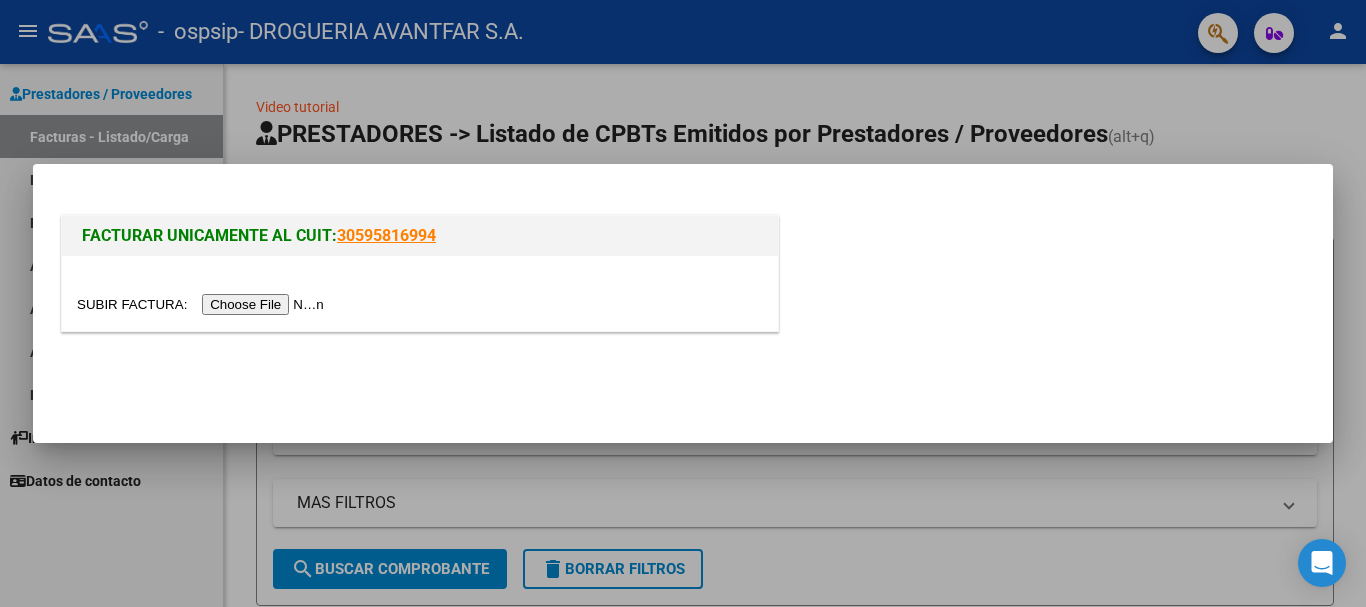 click at bounding box center (420, 304) 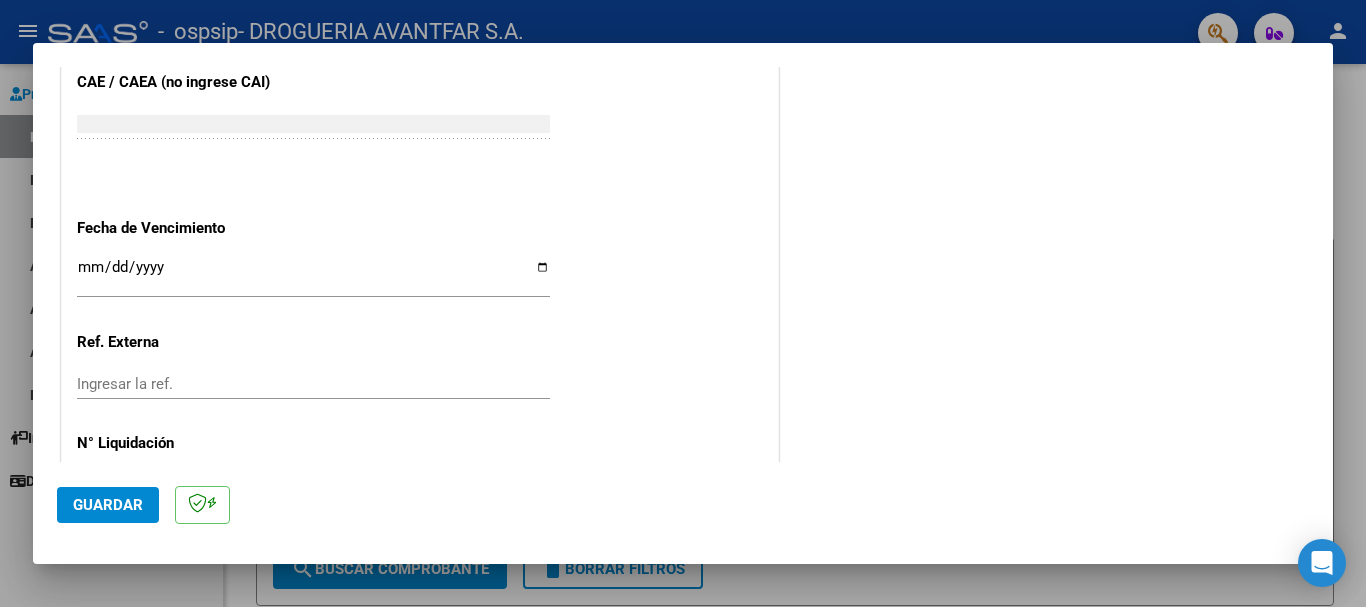 scroll, scrollTop: 1127, scrollLeft: 0, axis: vertical 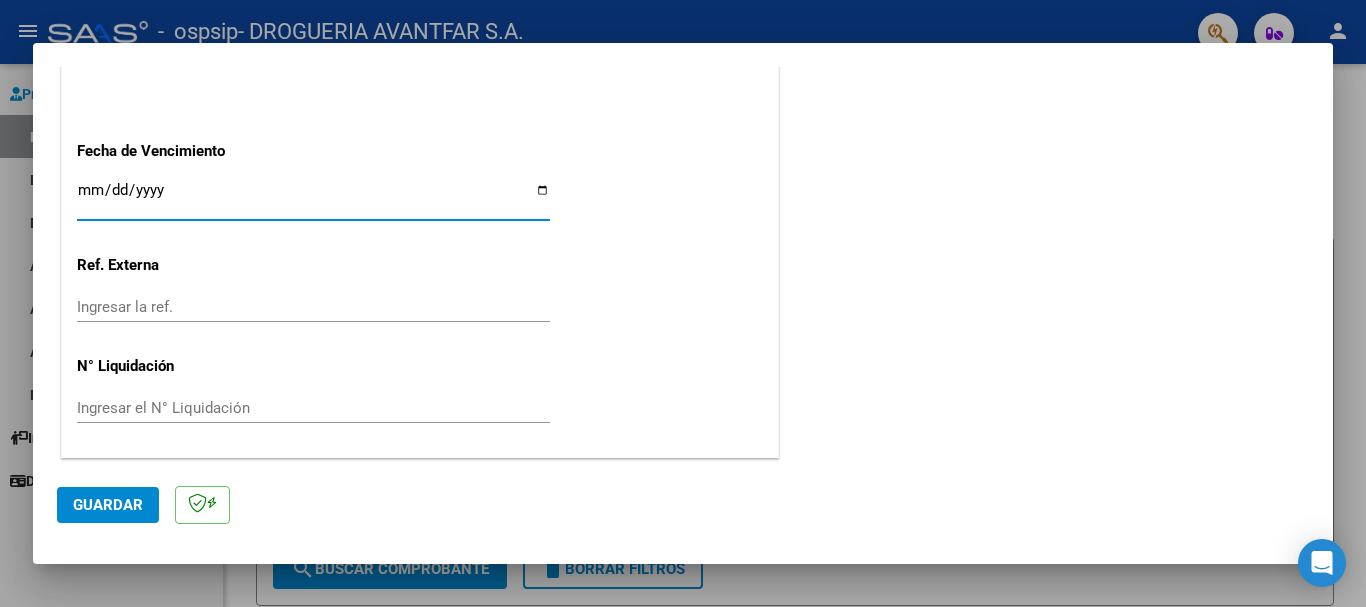 click on "Ingresar la fecha" at bounding box center [313, 198] 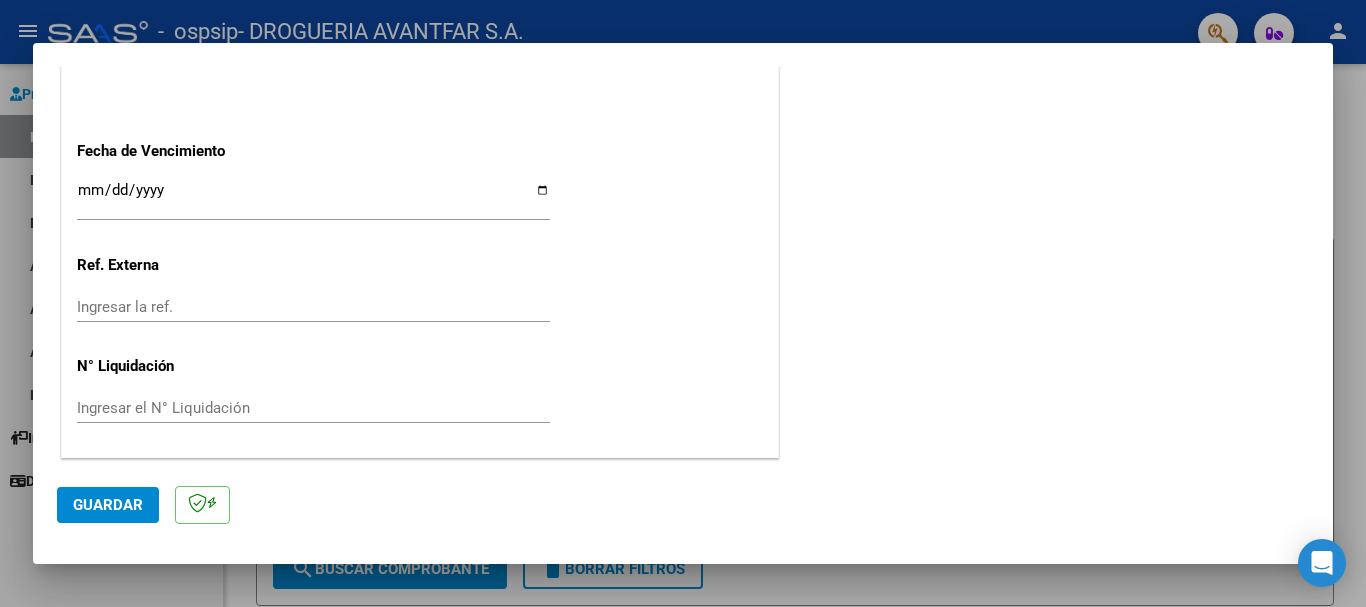 click at bounding box center (683, 303) 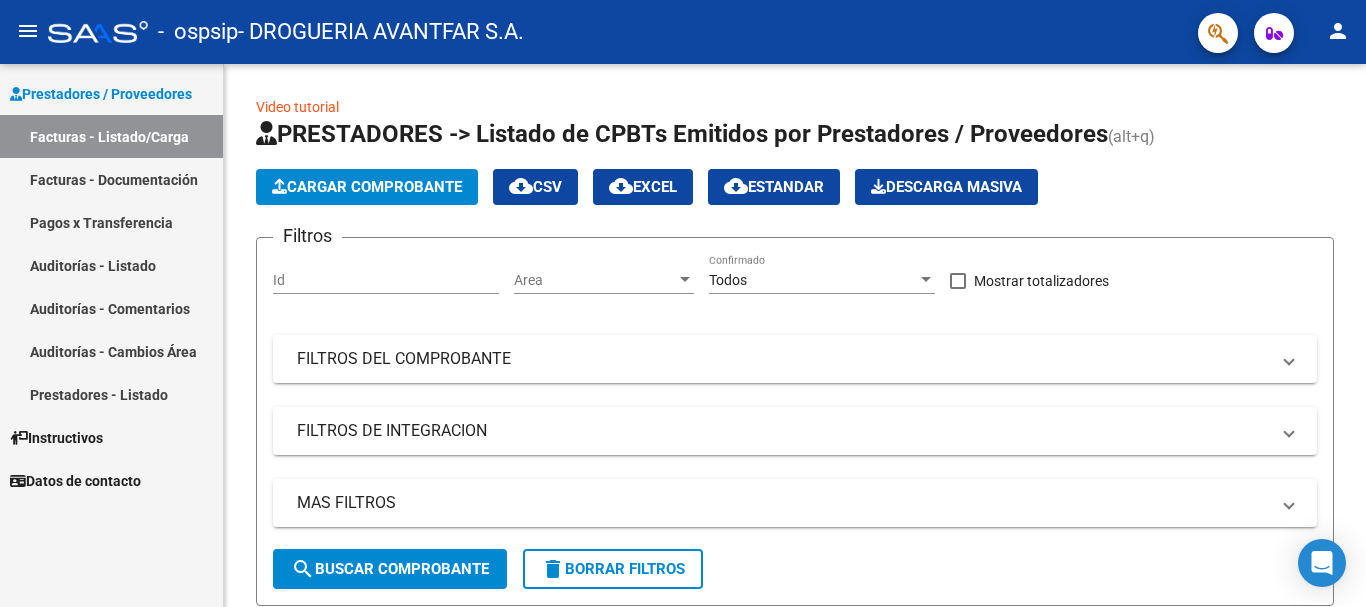 click on "Prestadores / Proveedores Facturas - Listado/Carga Facturas - Documentación Pagos x Transferencia Auditorías - Listado Auditorías - Comentarios Auditorías - Cambios Área Prestadores - Listado    Instructivos    Datos de contacto" at bounding box center [111, 335] 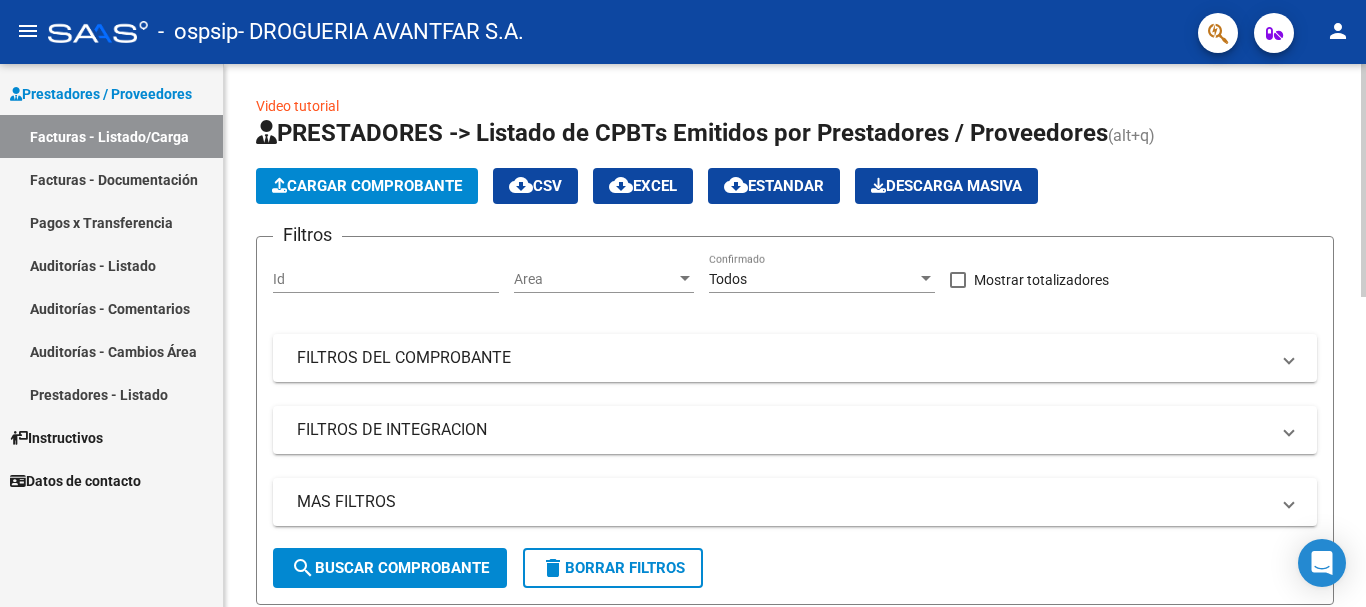 scroll, scrollTop: 0, scrollLeft: 0, axis: both 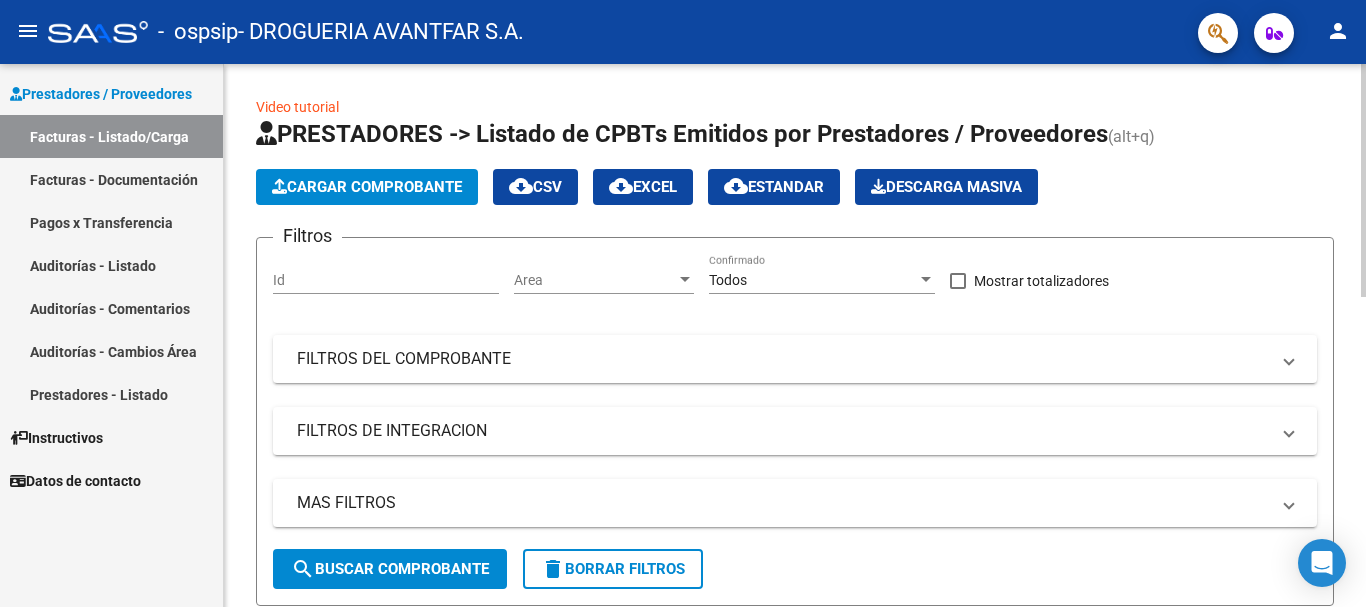 click on "Cargar Comprobante" 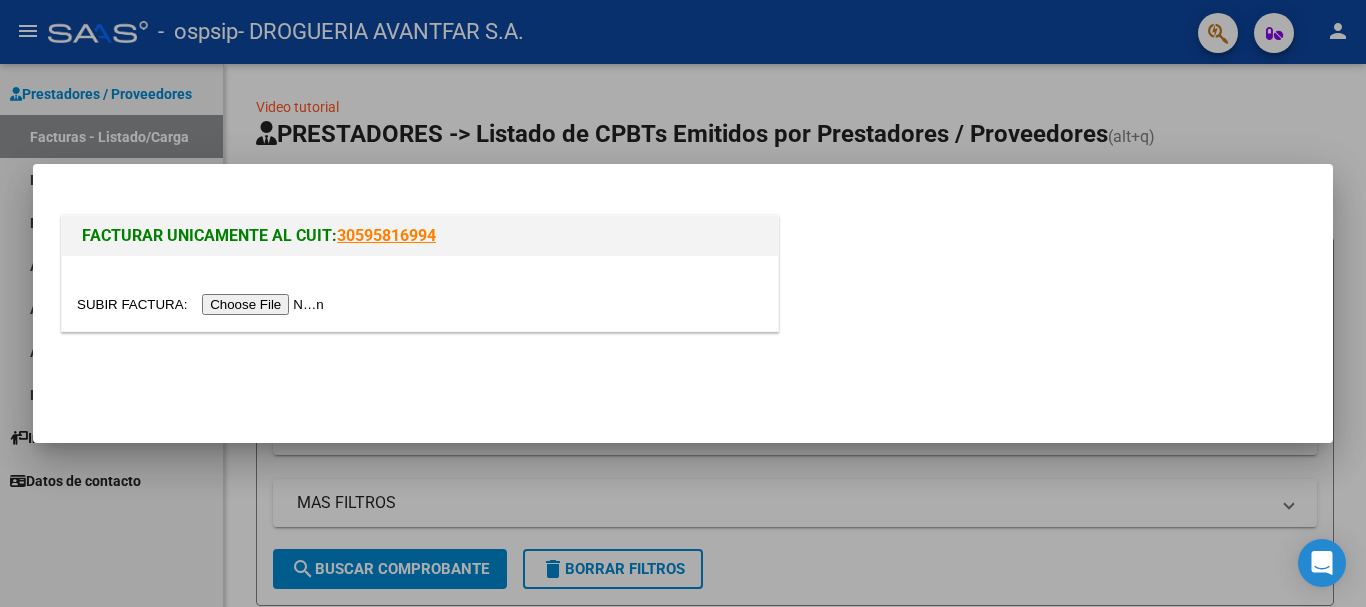 click at bounding box center (683, 303) 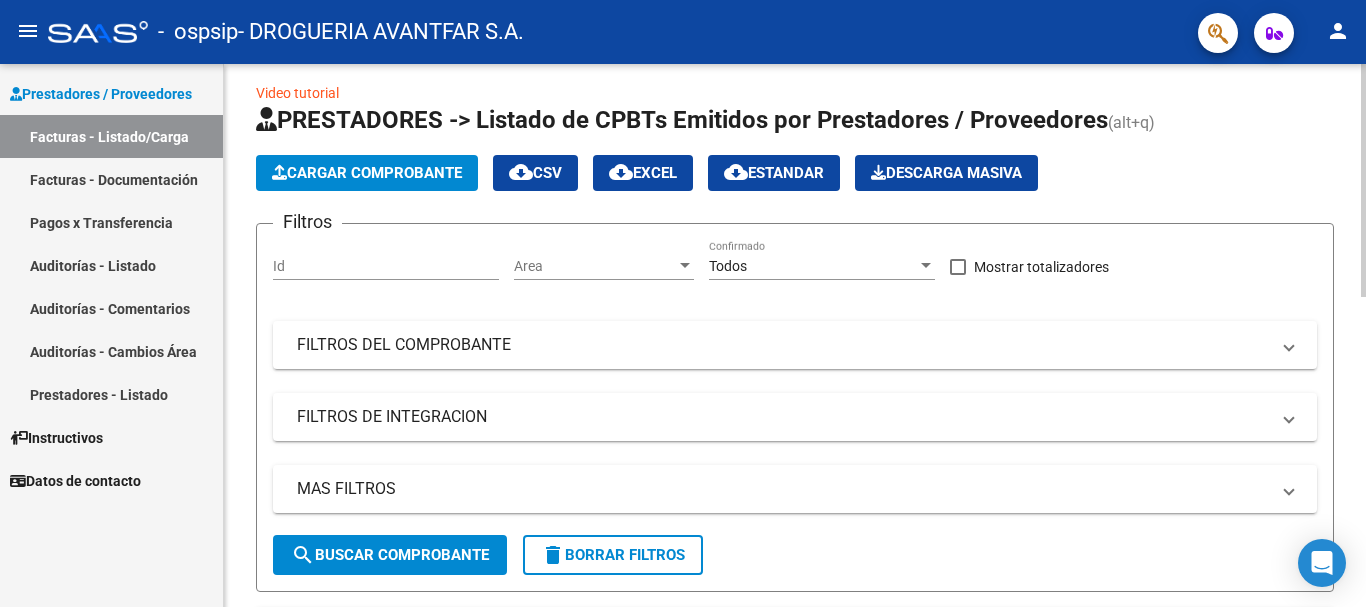scroll, scrollTop: 0, scrollLeft: 0, axis: both 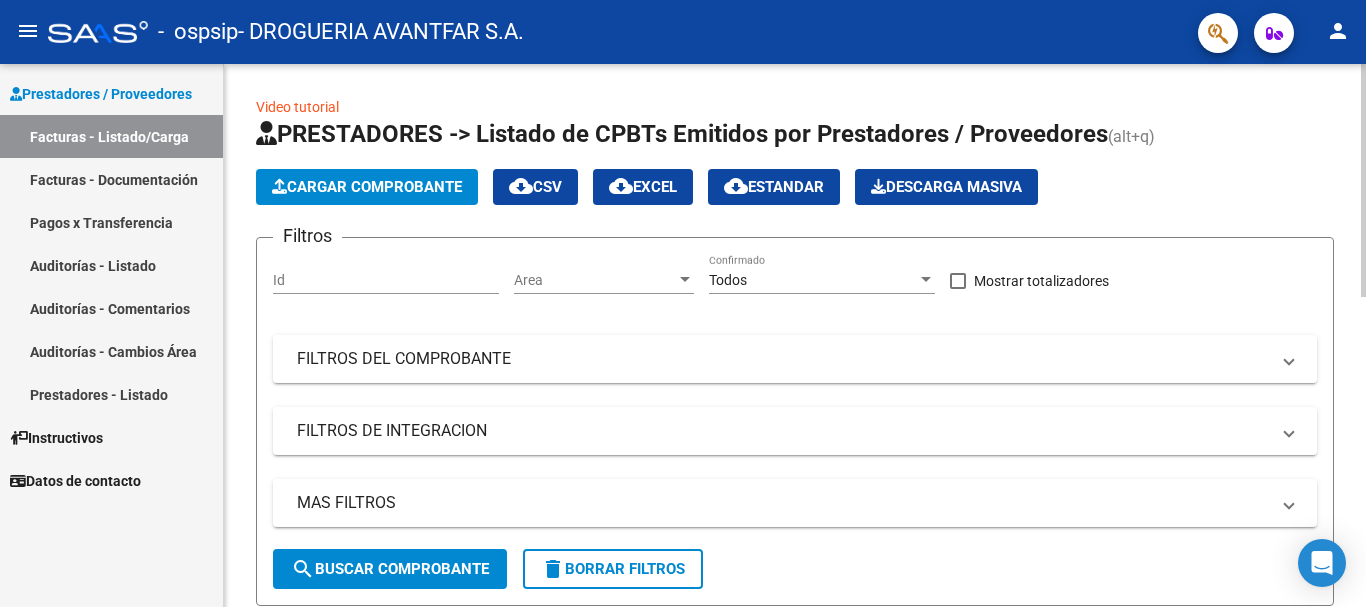 click on "Cargar Comprobante" 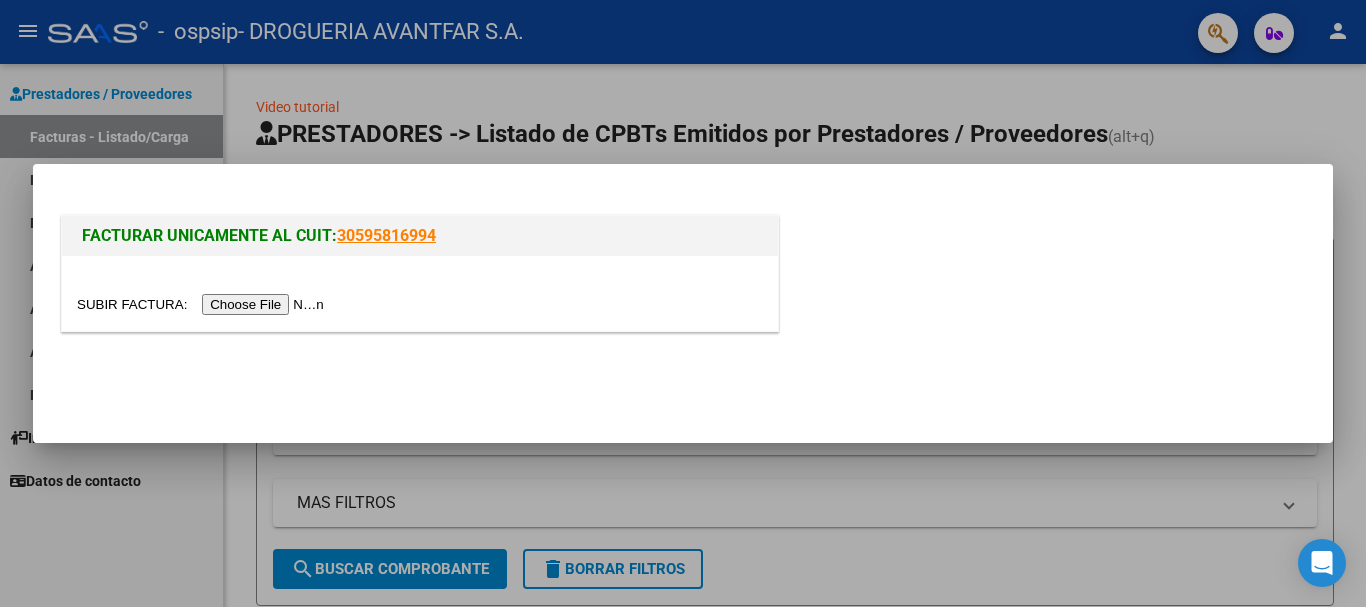 click at bounding box center [203, 304] 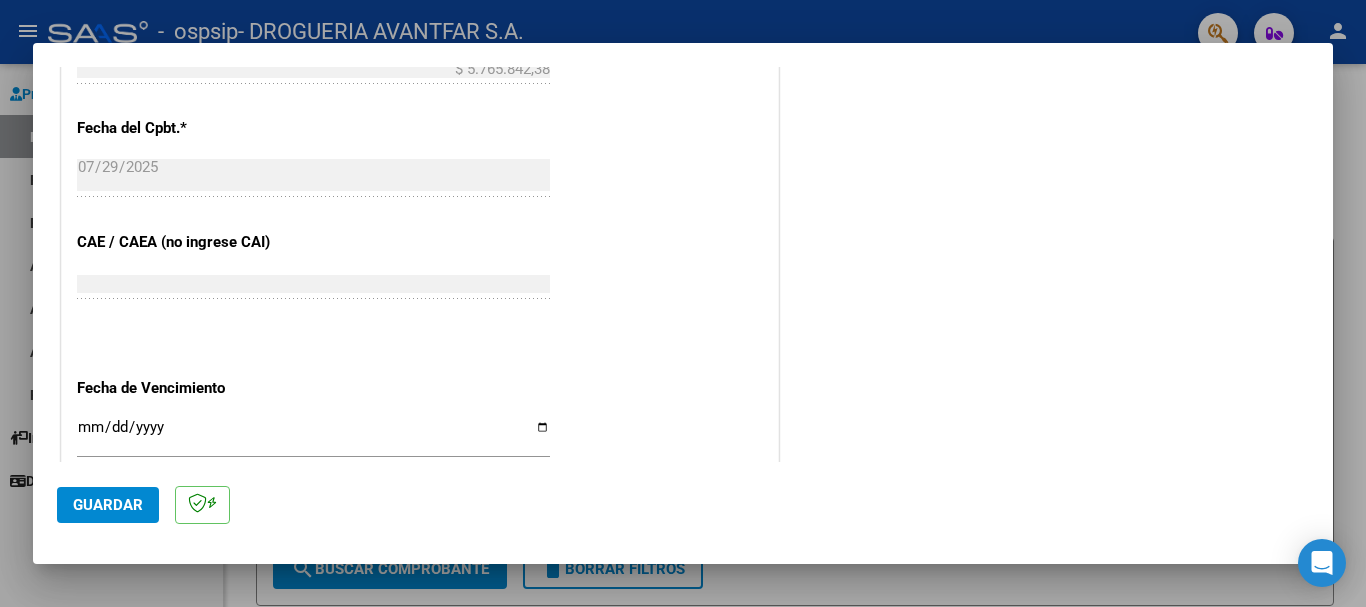 scroll, scrollTop: 1100, scrollLeft: 0, axis: vertical 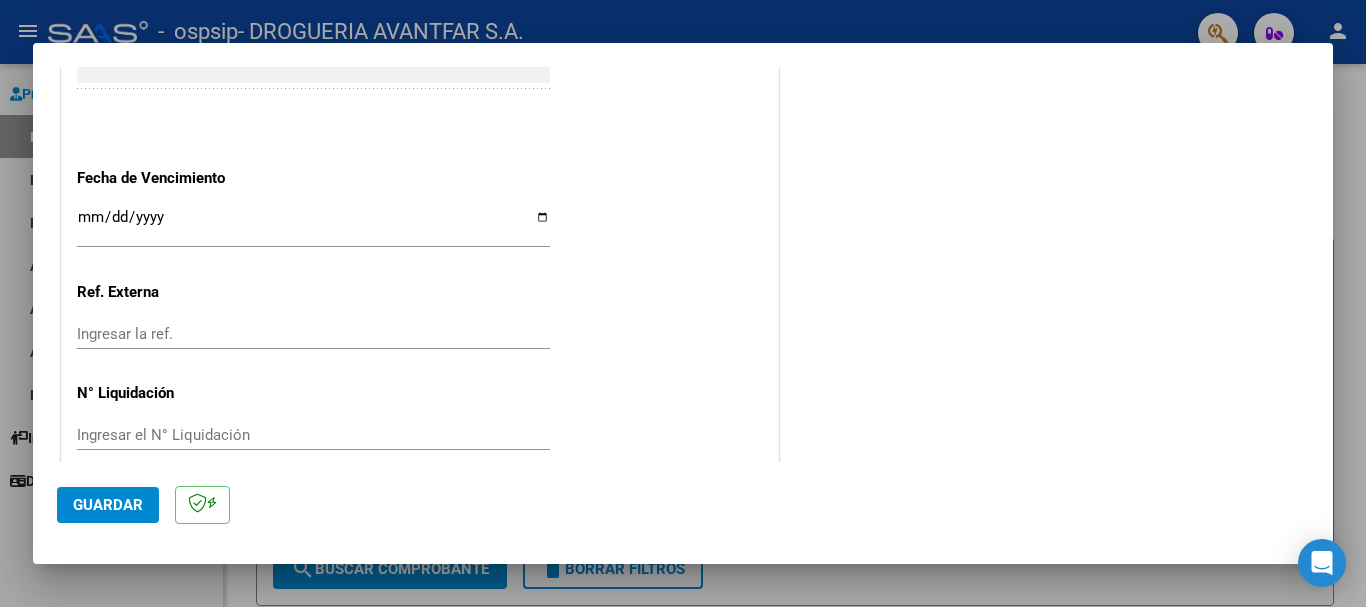 click on "Ingresar la fecha" at bounding box center (313, 225) 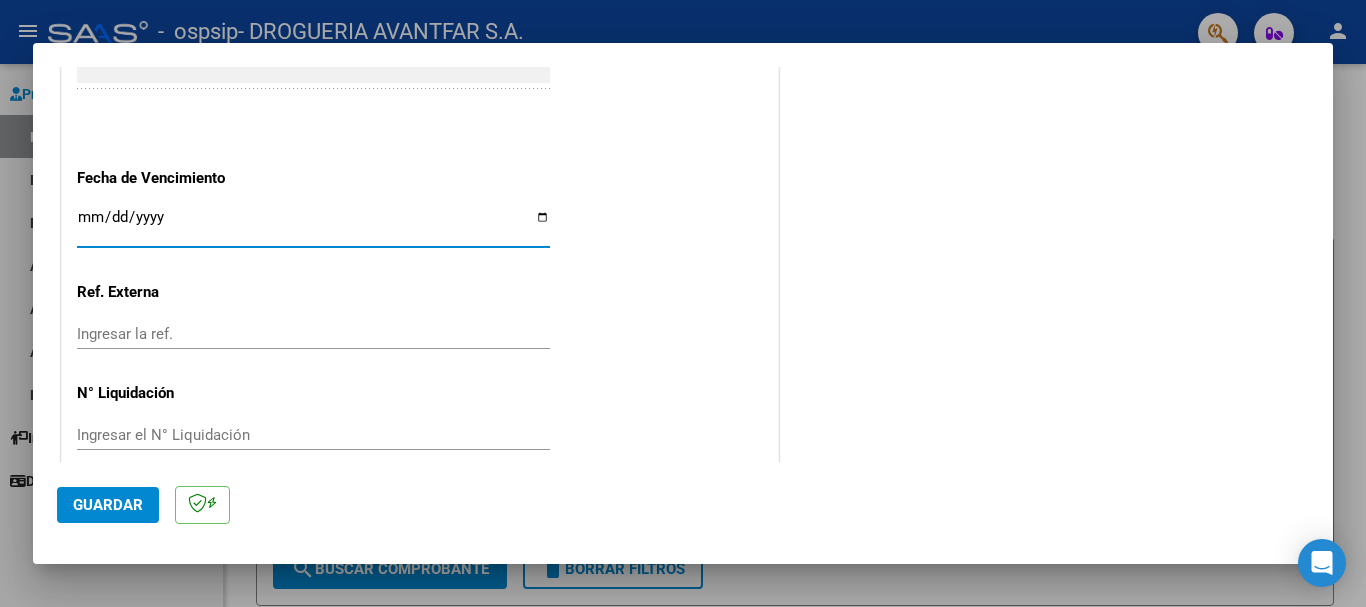 type on "[YEAR]-[MONTH]-[DAY]" 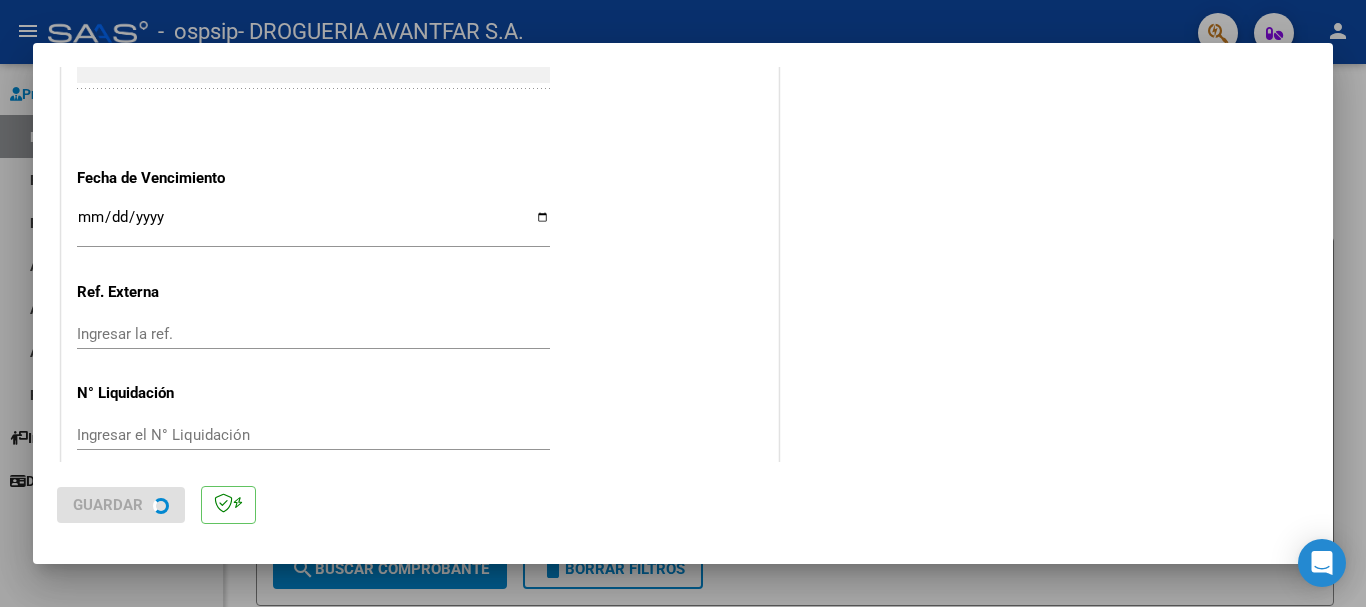 scroll, scrollTop: 0, scrollLeft: 0, axis: both 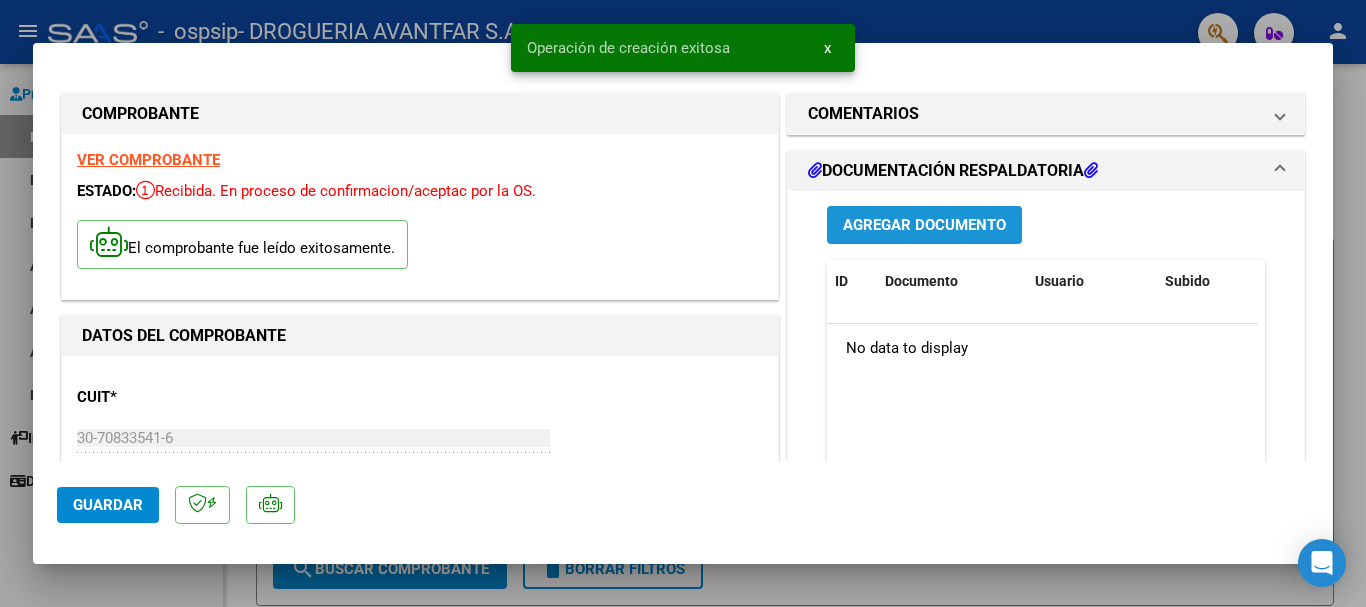 click on "Agregar Documento" at bounding box center (924, 226) 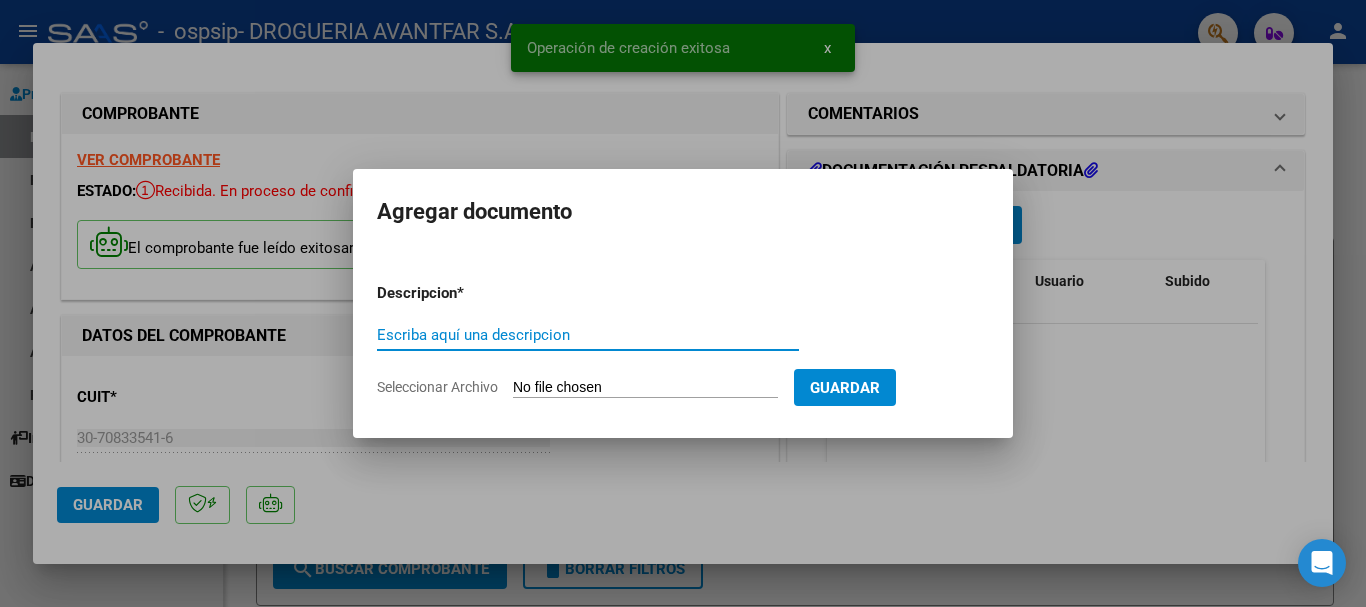 click on "Escriba aquí una descripcion" at bounding box center (588, 335) 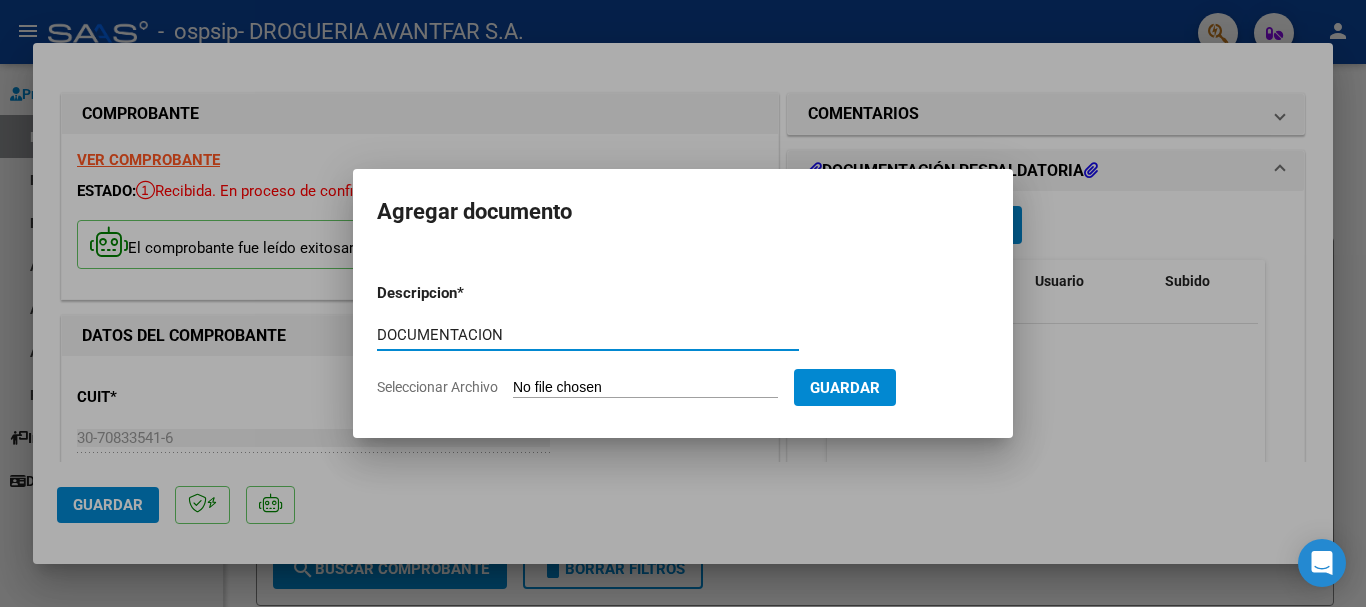 type on "DOCUMENTACION" 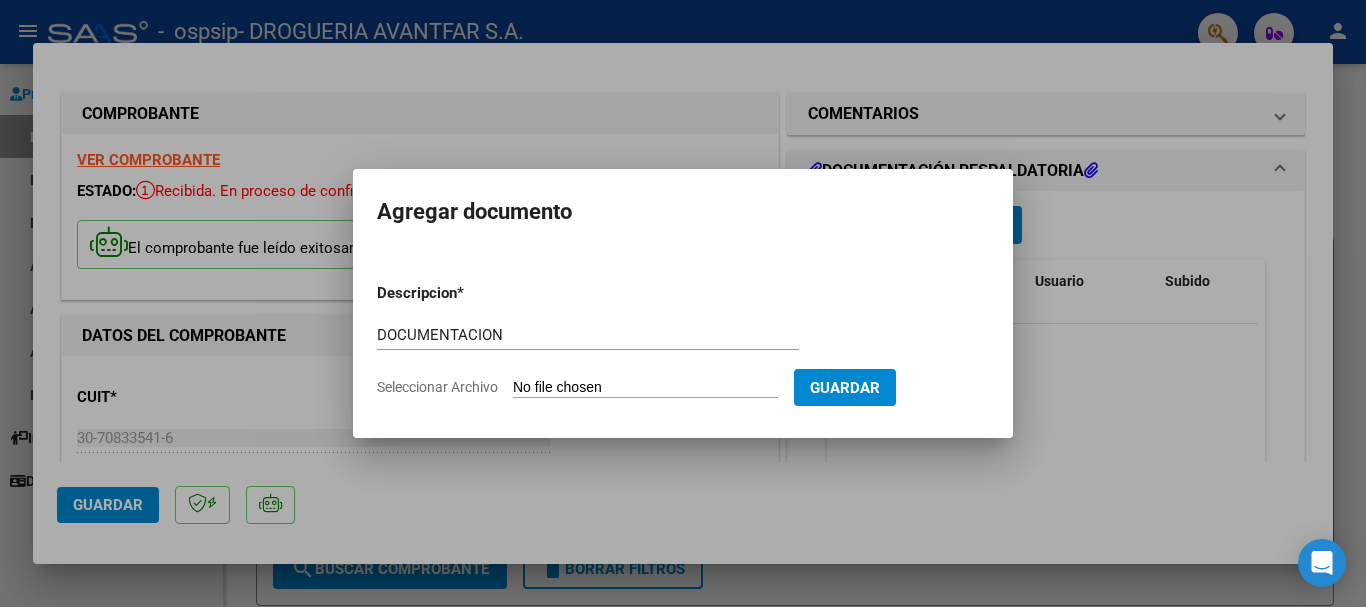 click on "Seleccionar Archivo" at bounding box center [645, 388] 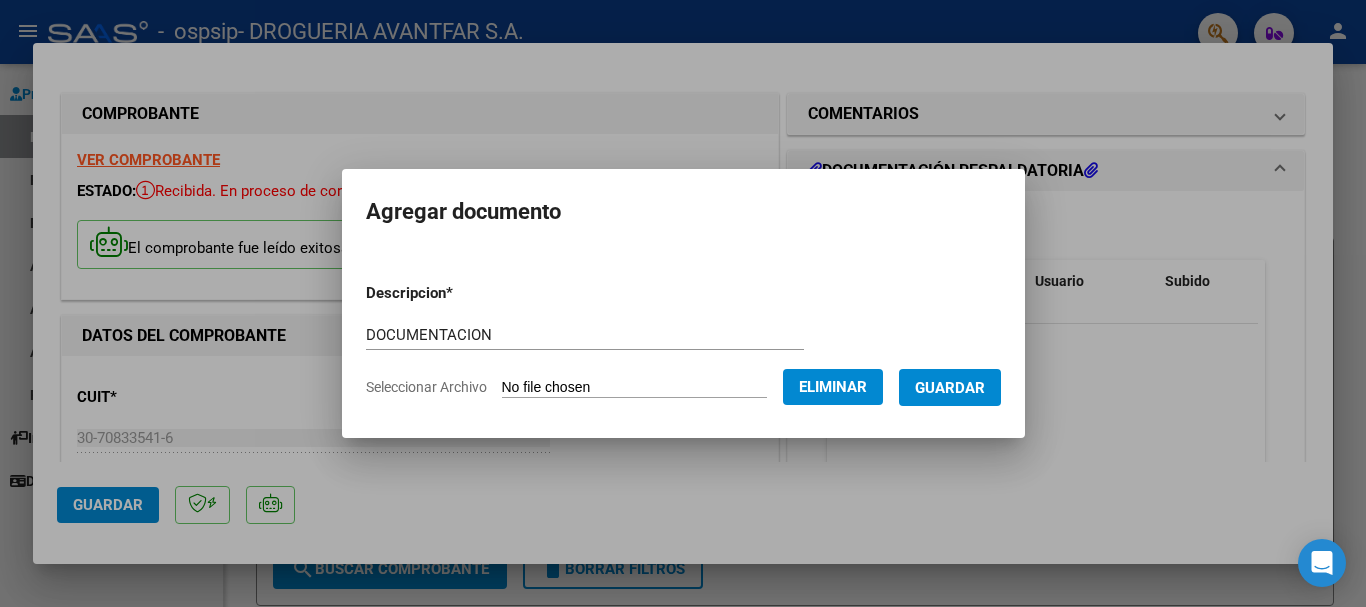 click on "Guardar" at bounding box center [950, 388] 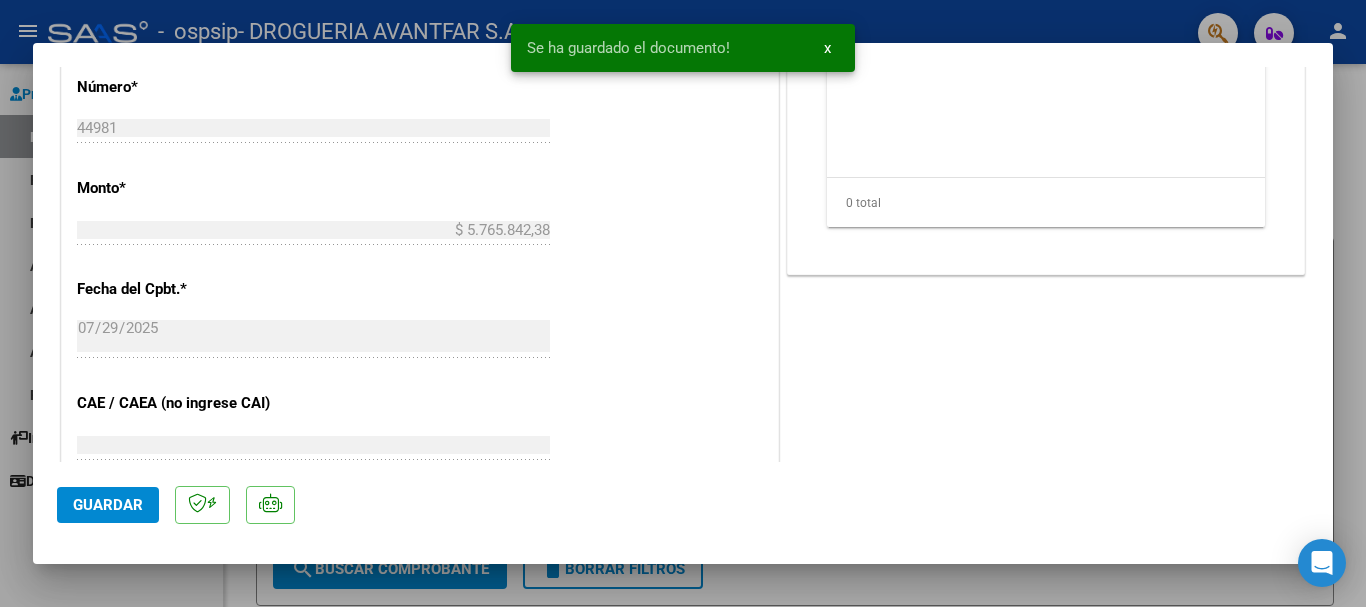 scroll, scrollTop: 600, scrollLeft: 0, axis: vertical 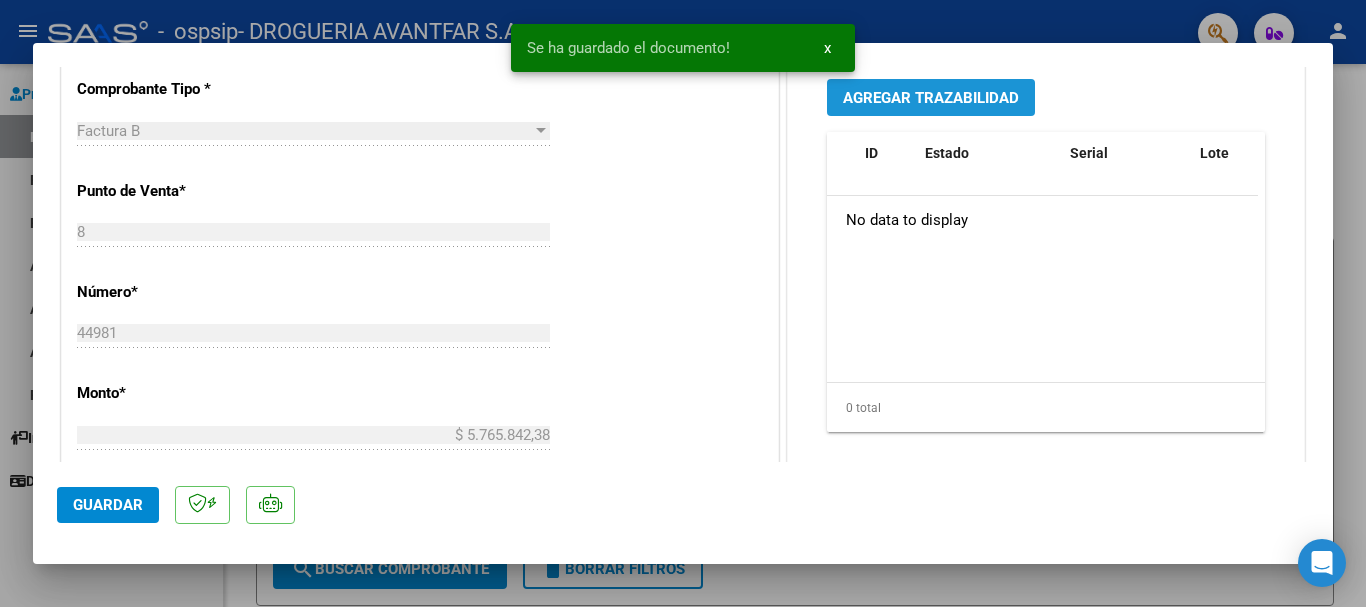 click on "Agregar Trazabilidad" at bounding box center (931, 97) 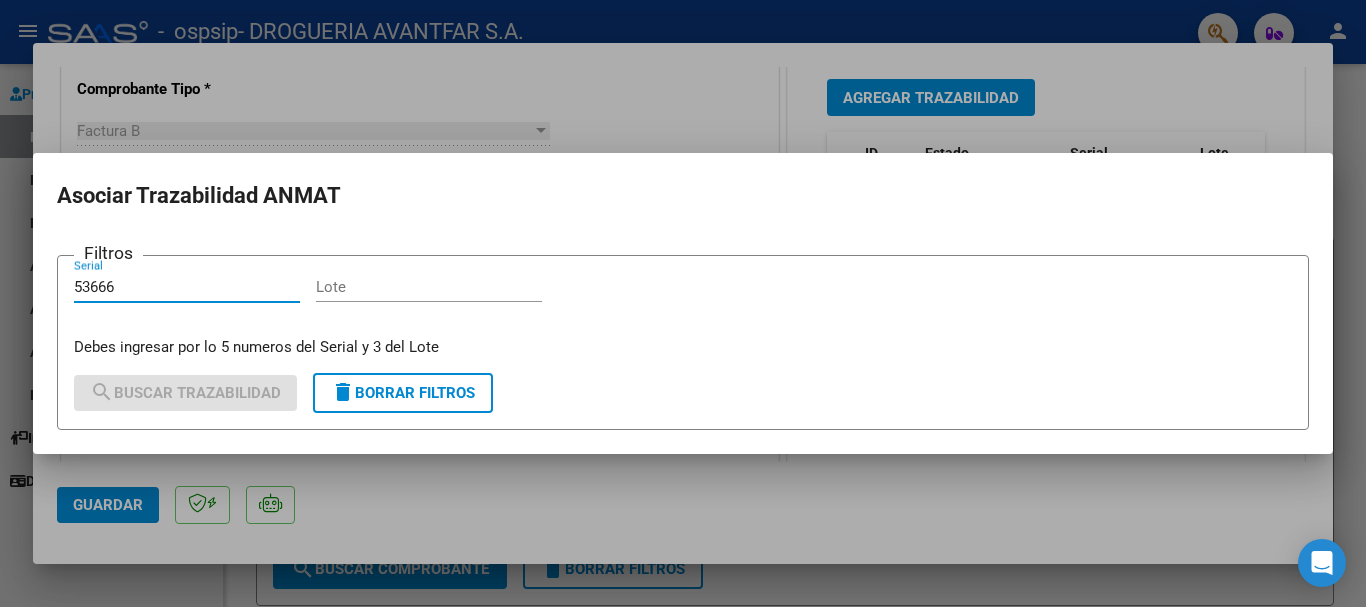 type on "53666" 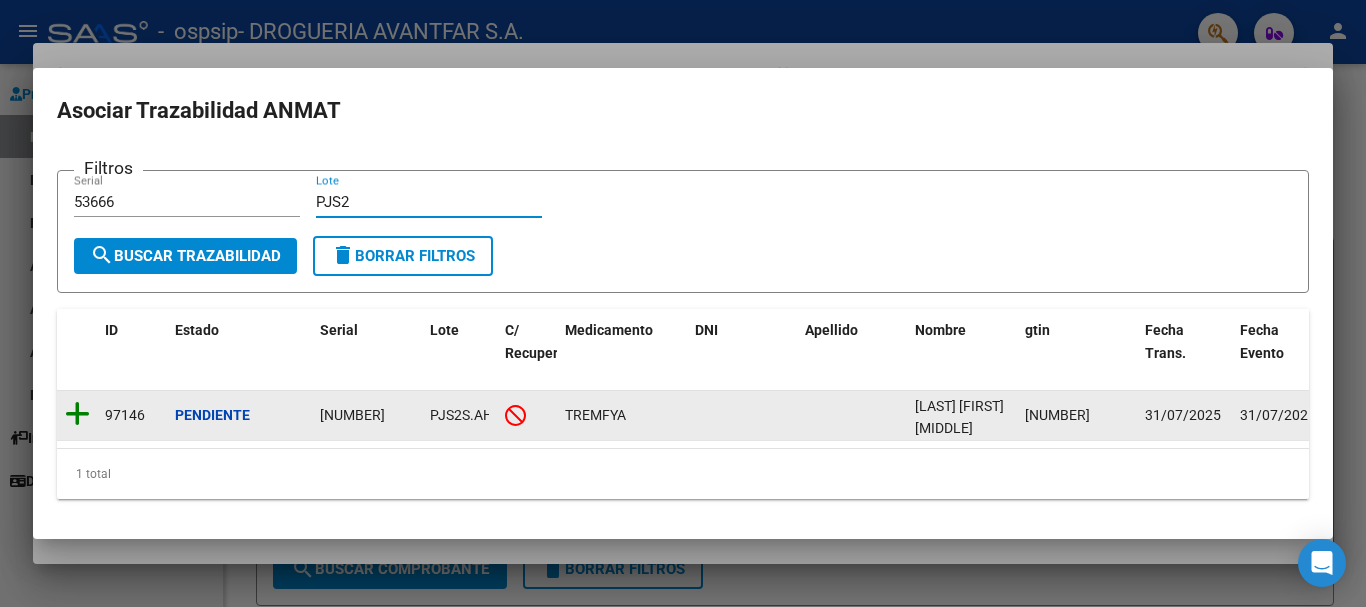 type on "PJS2" 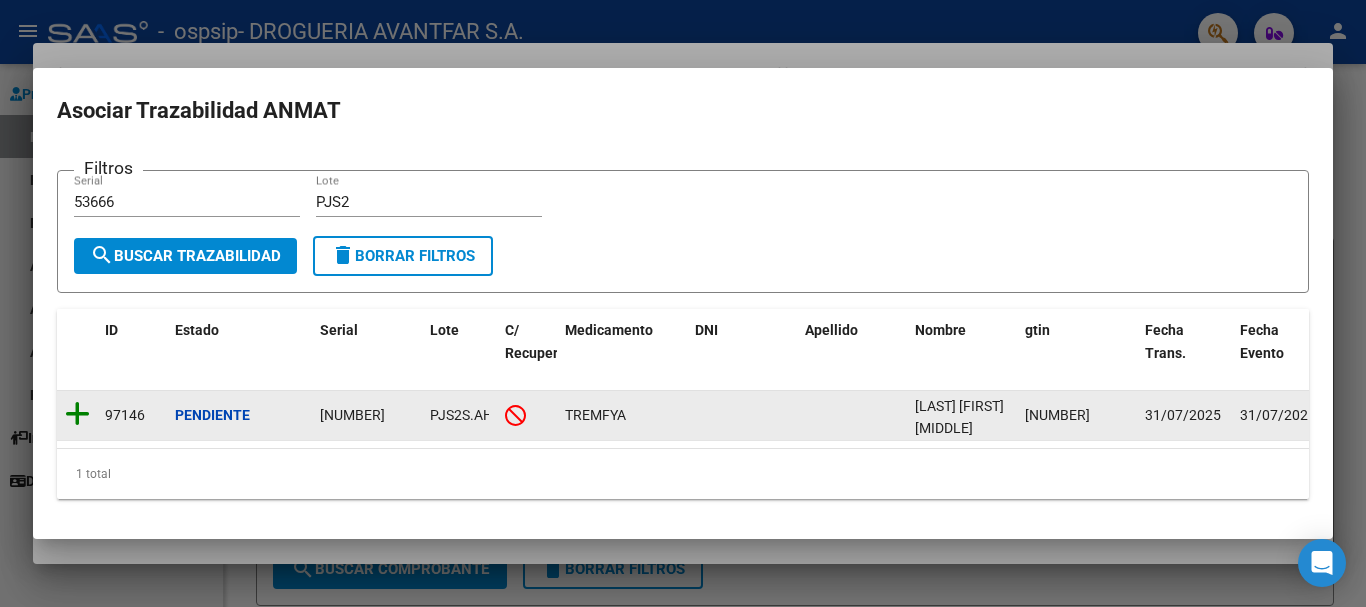 click 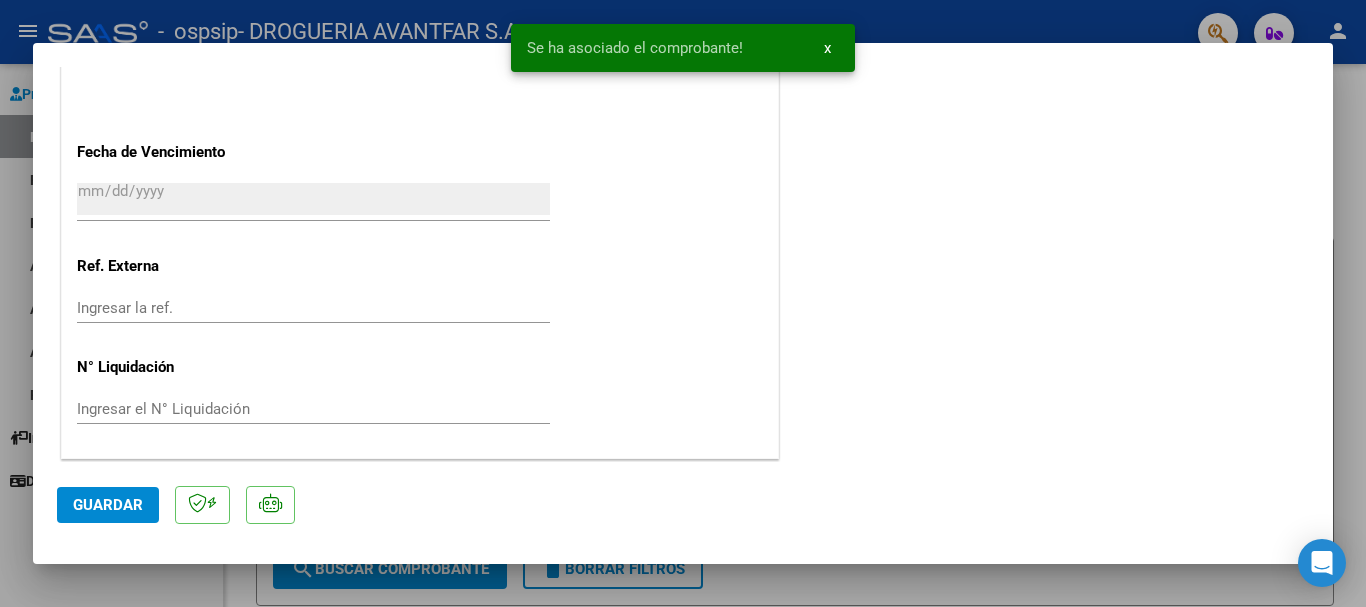 scroll, scrollTop: 1203, scrollLeft: 0, axis: vertical 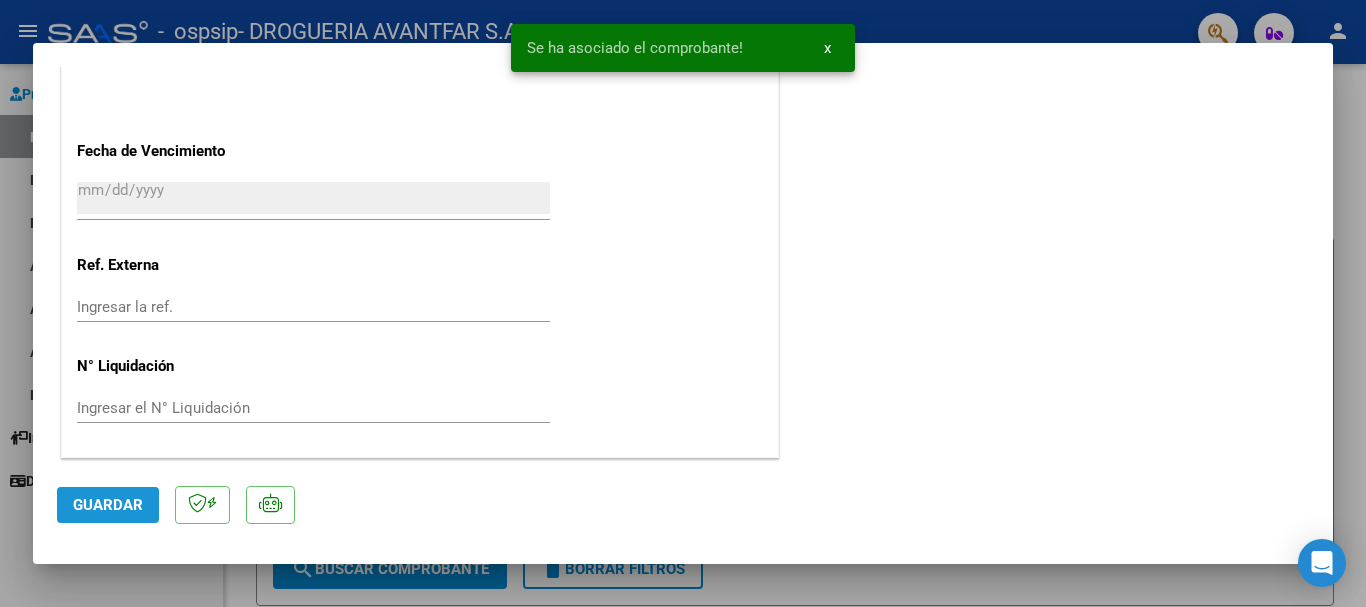 click on "Guardar" 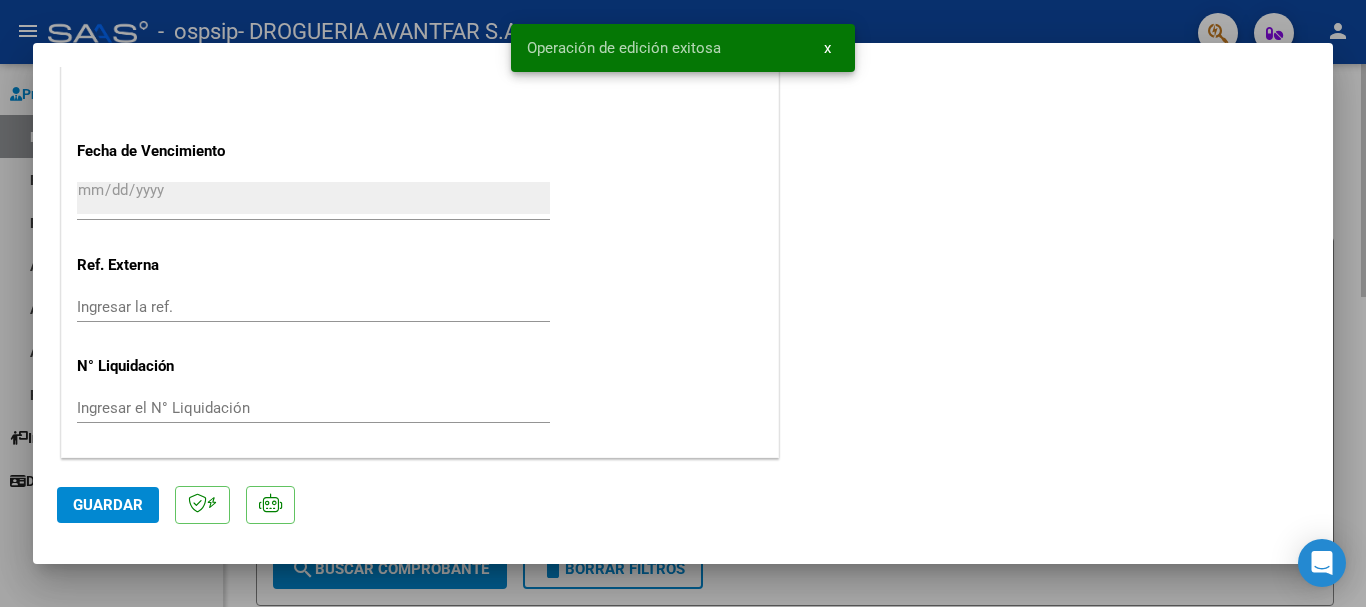 click at bounding box center (683, 303) 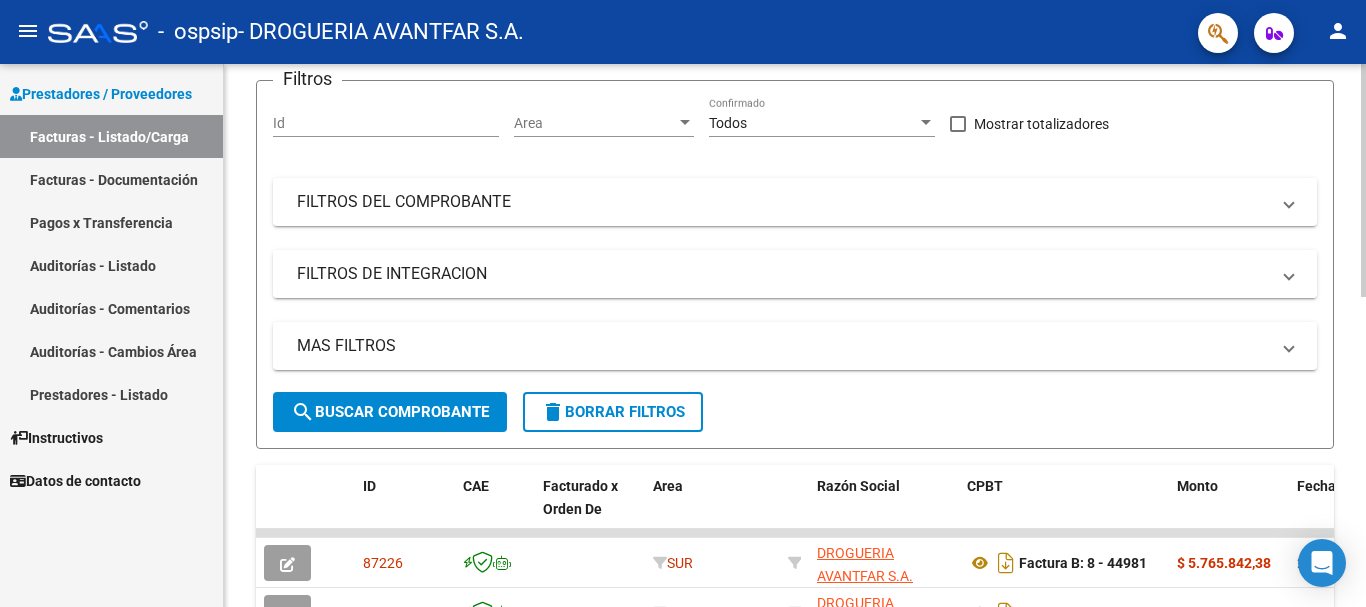 scroll, scrollTop: 0, scrollLeft: 0, axis: both 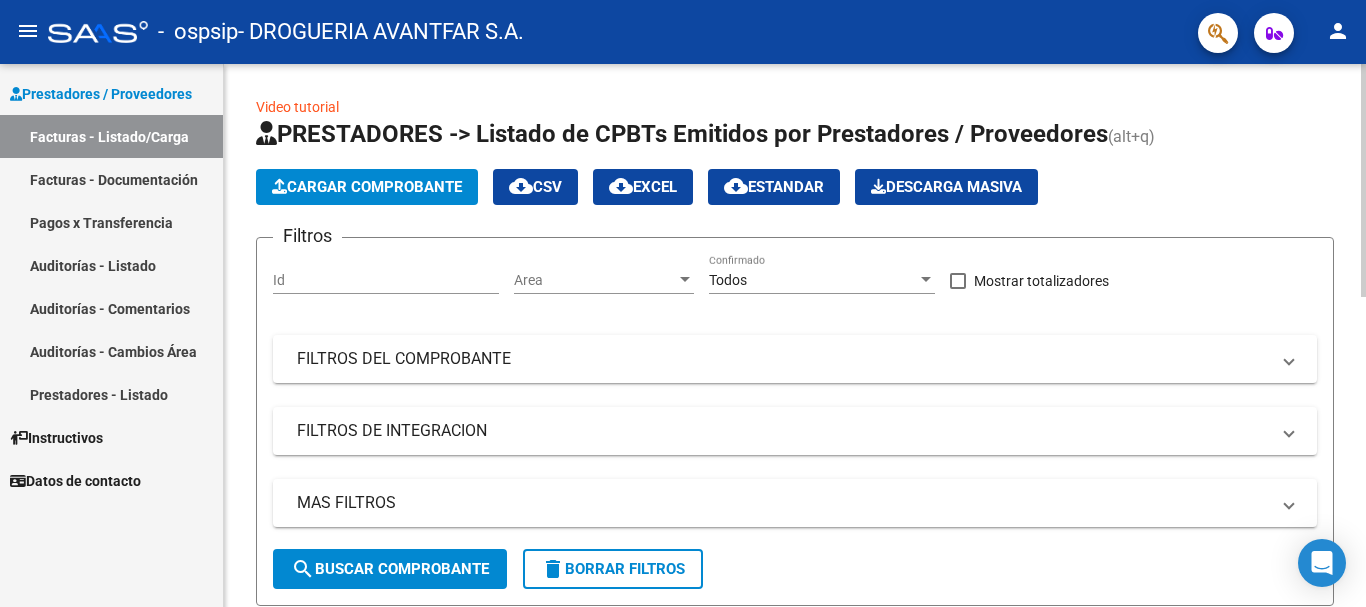 click on "Cargar Comprobante" 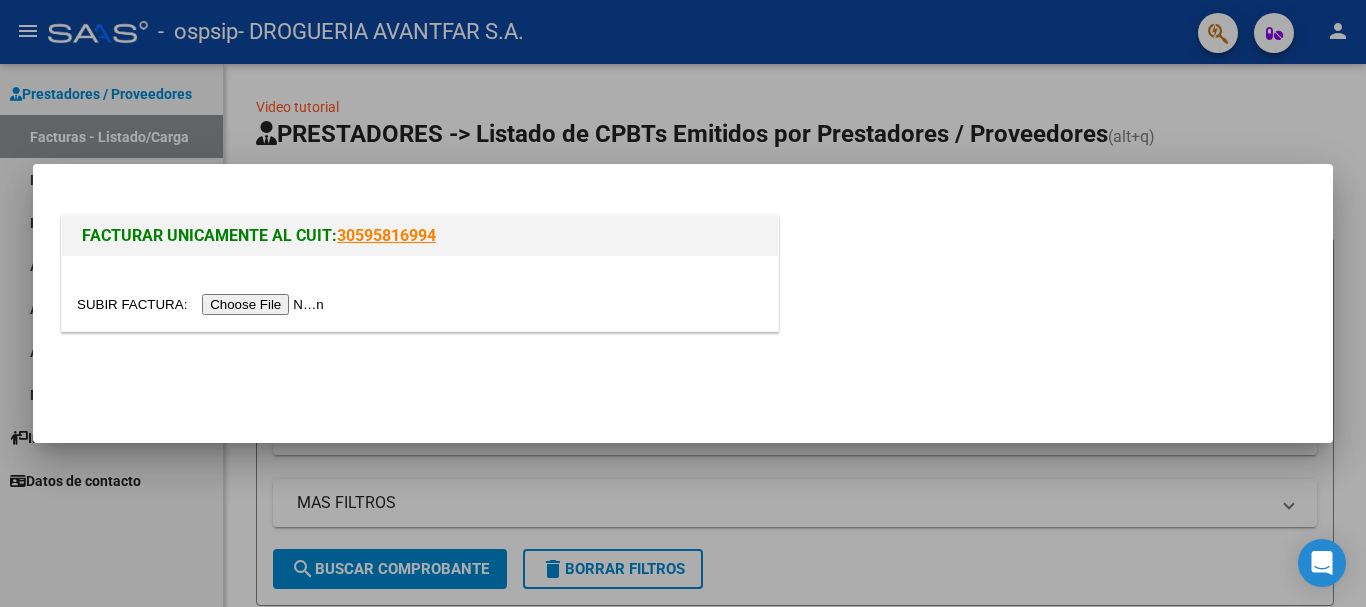 click at bounding box center (203, 304) 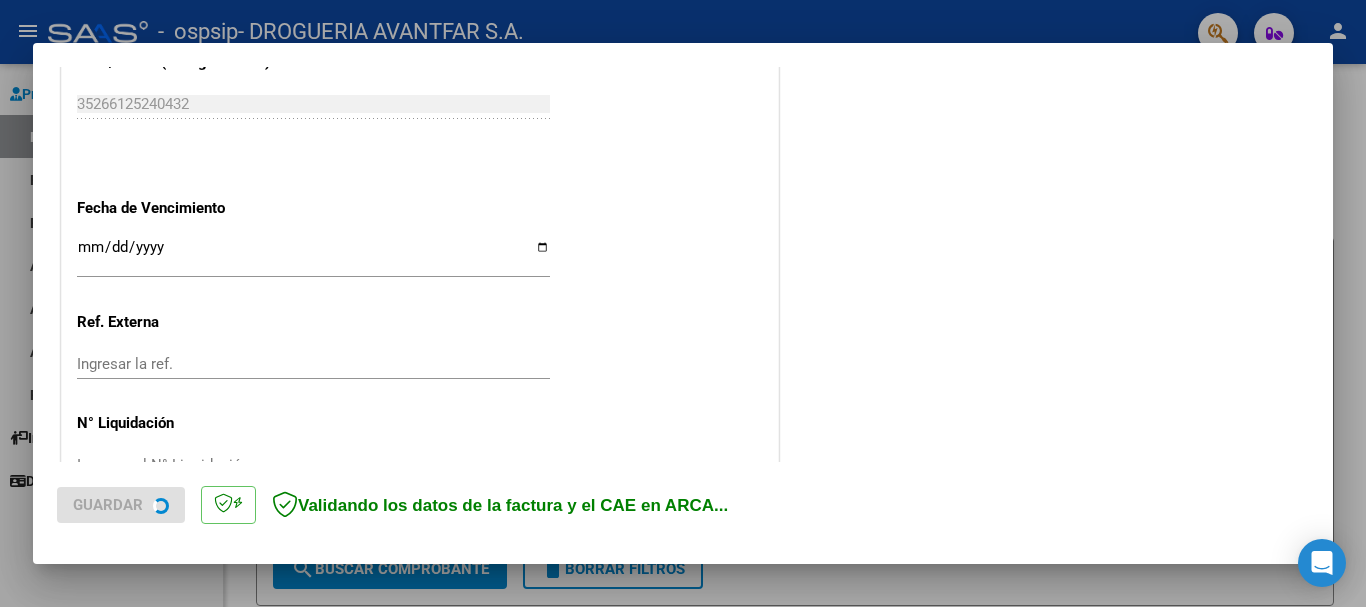 scroll, scrollTop: 1100, scrollLeft: 0, axis: vertical 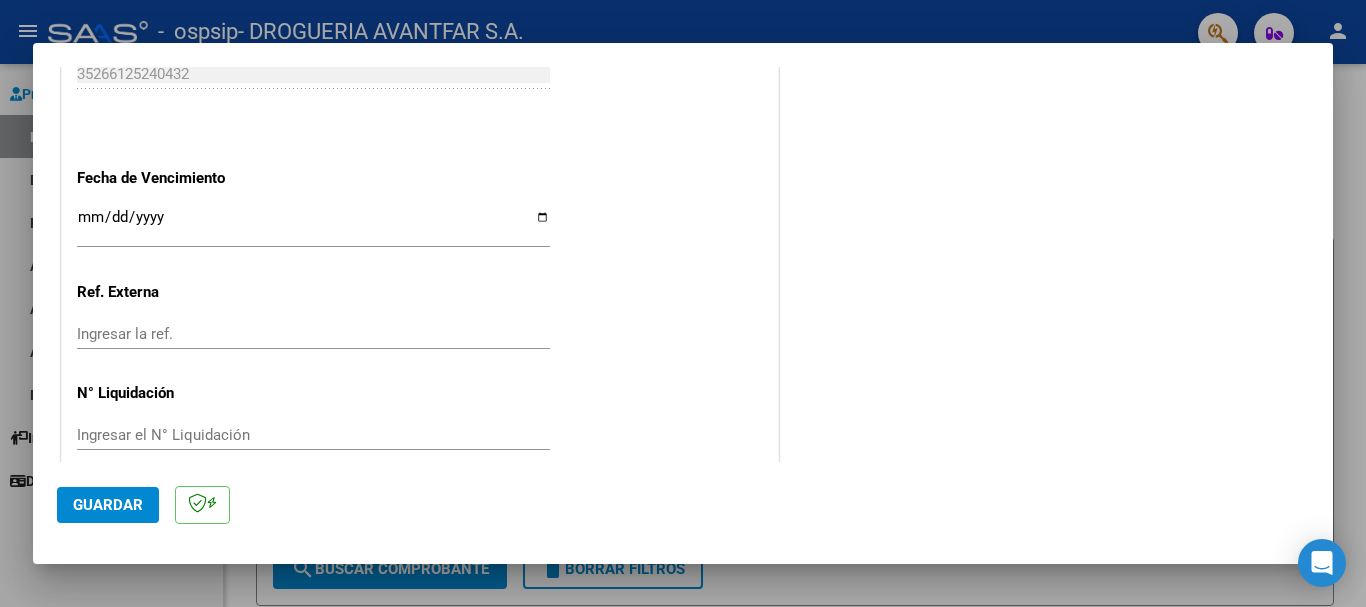 click on "Ingresar la fecha" at bounding box center [313, 225] 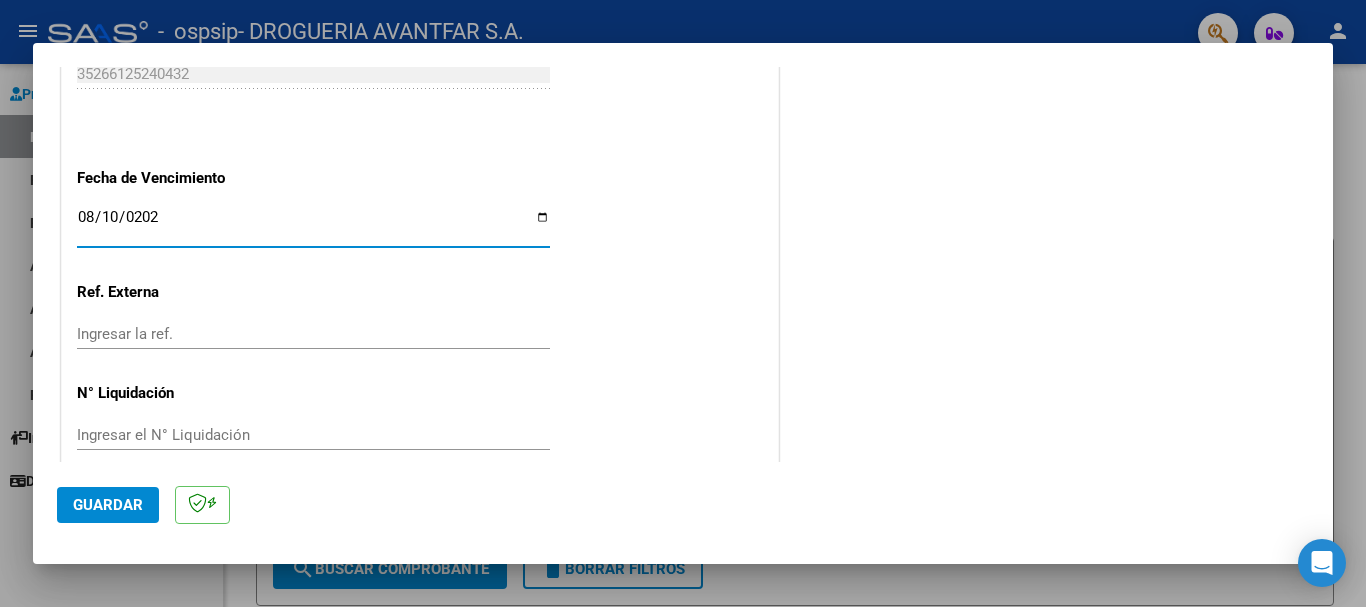 type on "2025-08-10" 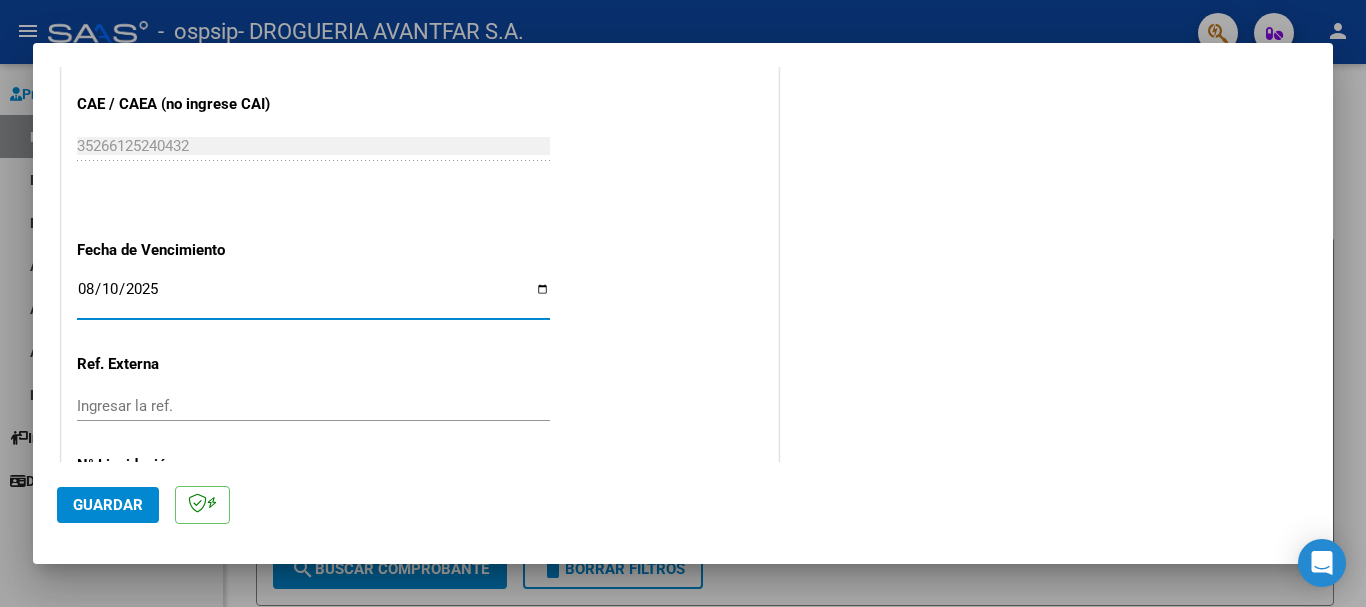 scroll, scrollTop: 1127, scrollLeft: 0, axis: vertical 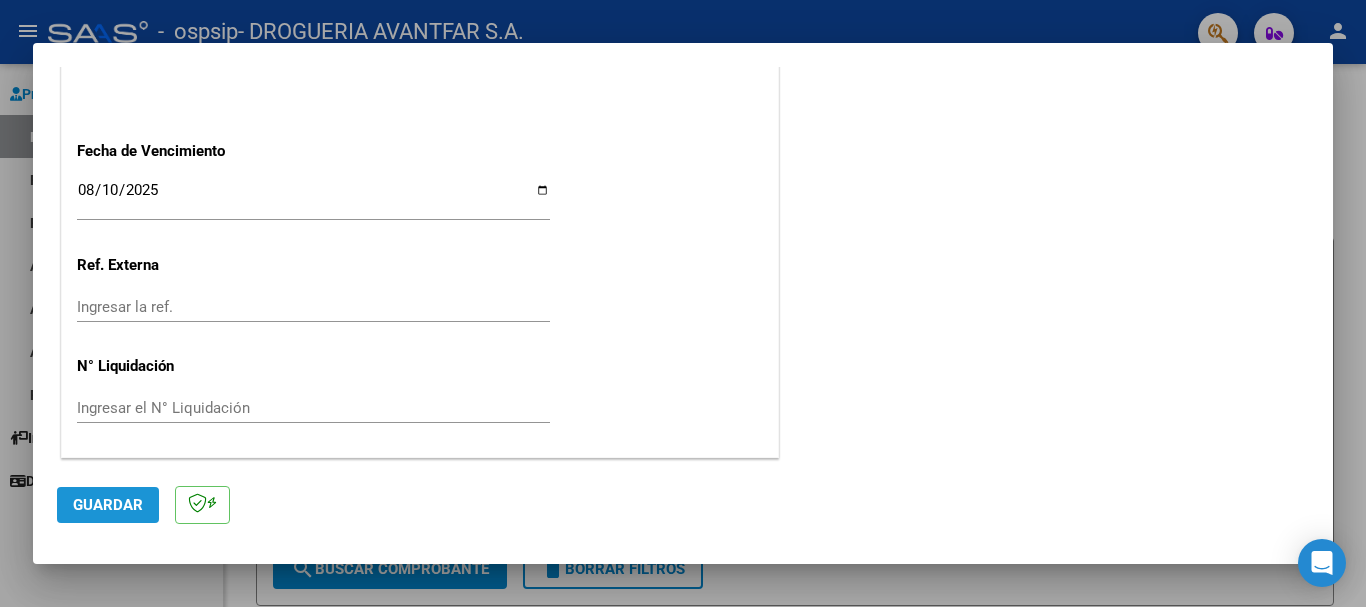 click on "Guardar" 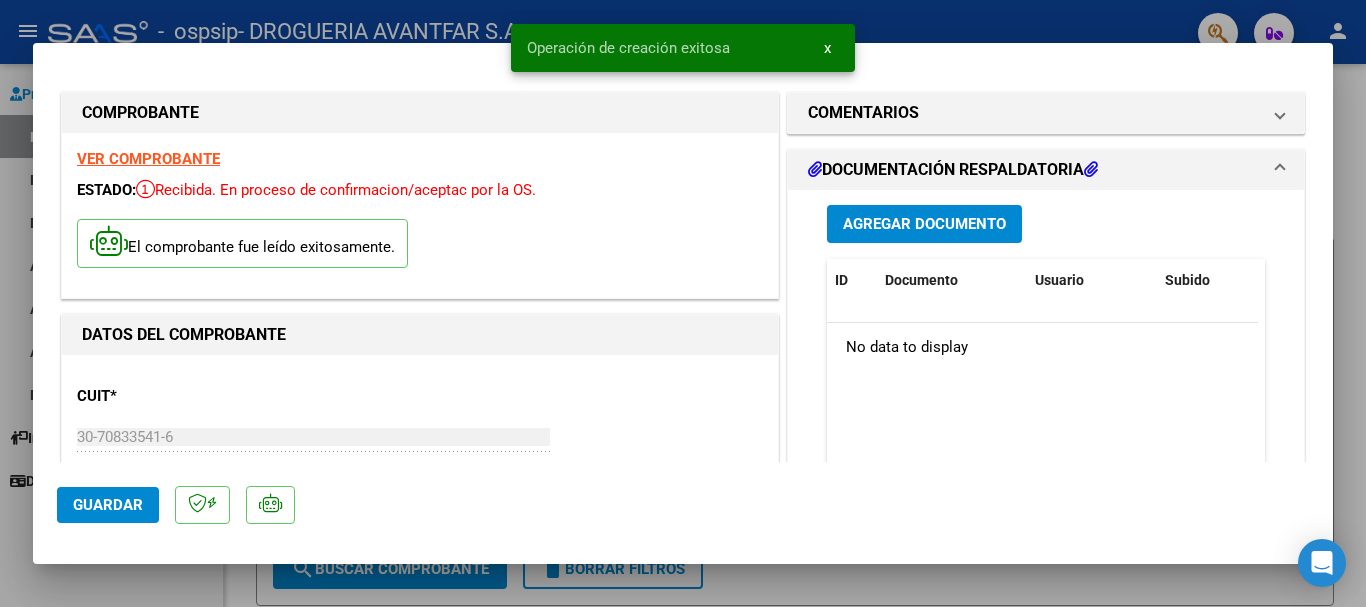 scroll, scrollTop: 0, scrollLeft: 0, axis: both 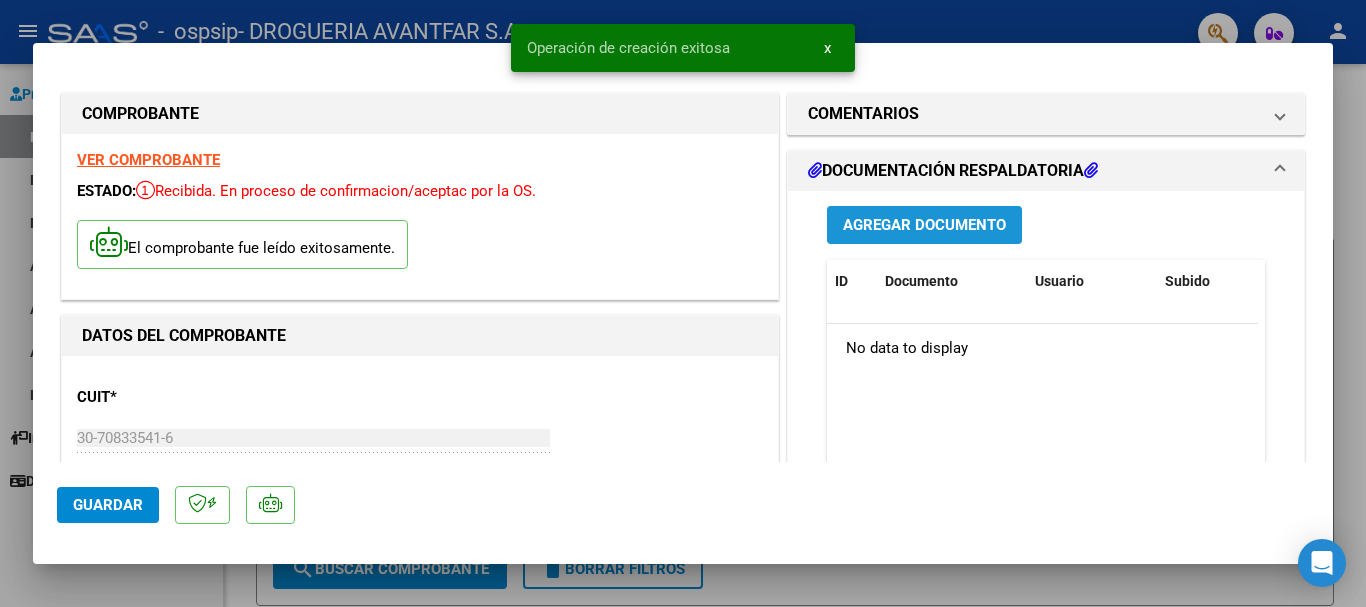 click on "Agregar Documento" at bounding box center [924, 224] 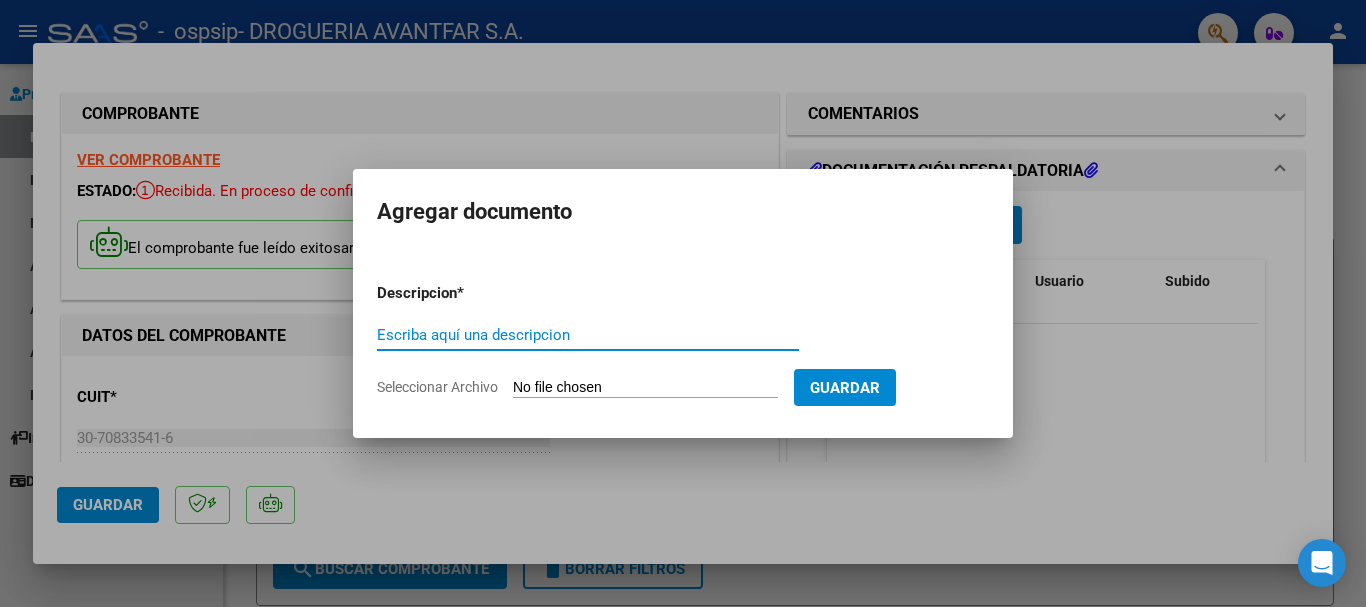 click on "Escriba aquí una descripcion" at bounding box center (588, 335) 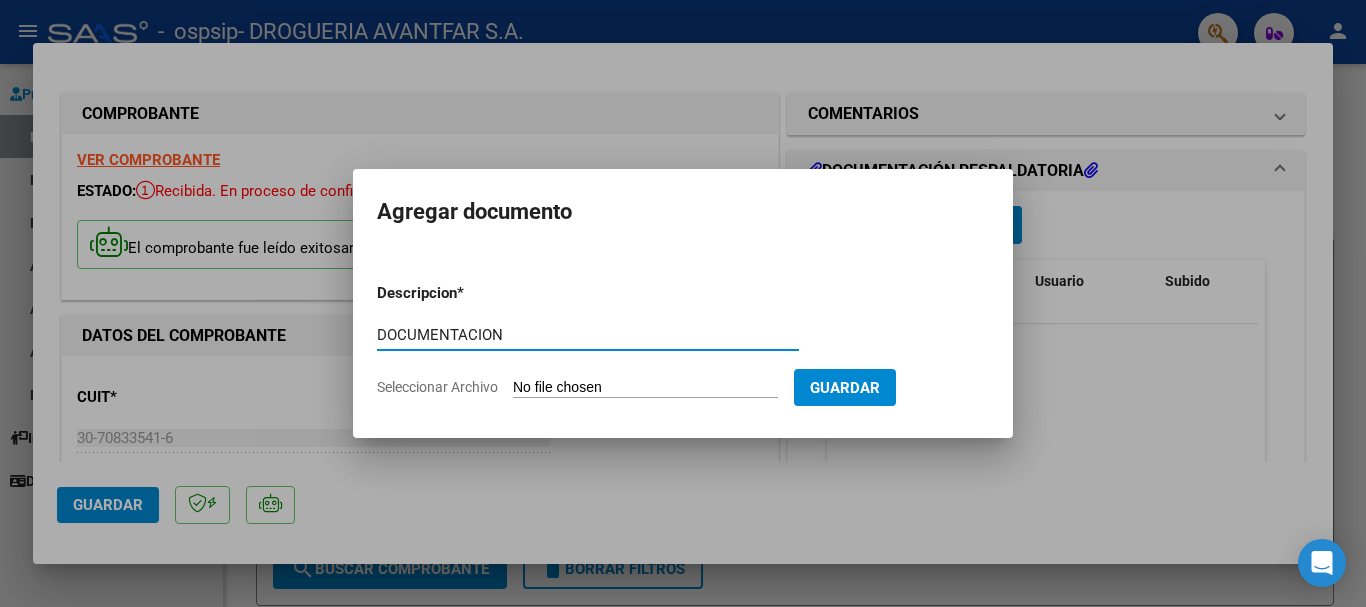 type on "DOCUMENTACION" 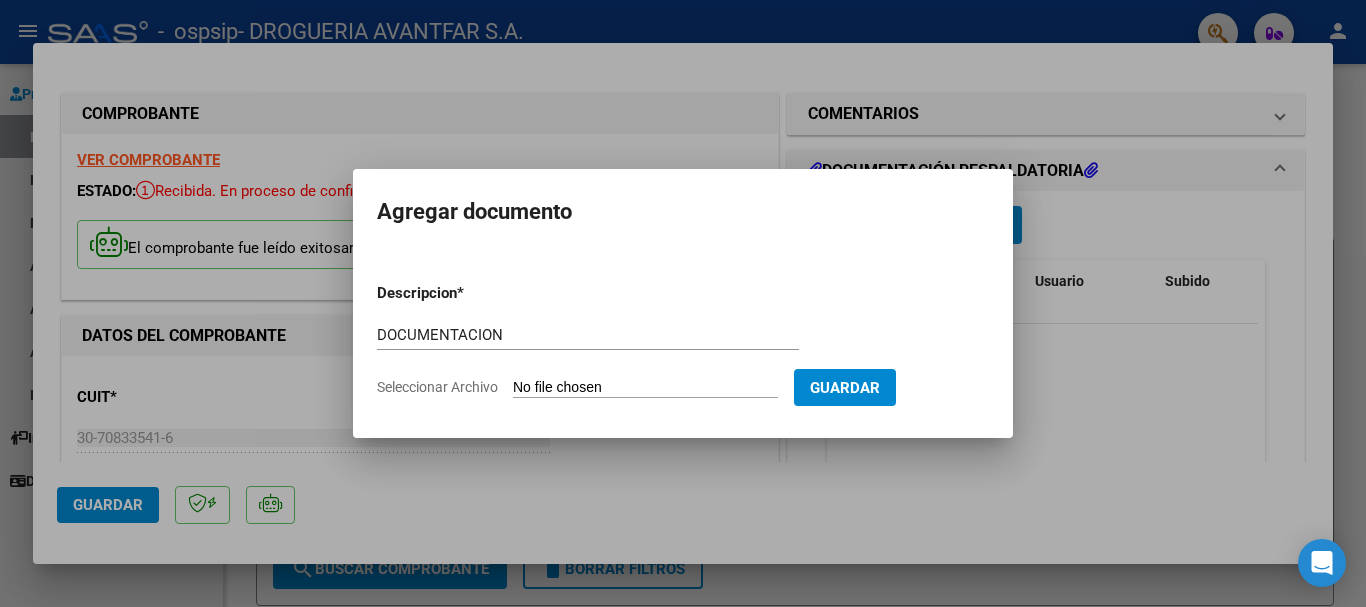 click on "Seleccionar Archivo" at bounding box center (645, 388) 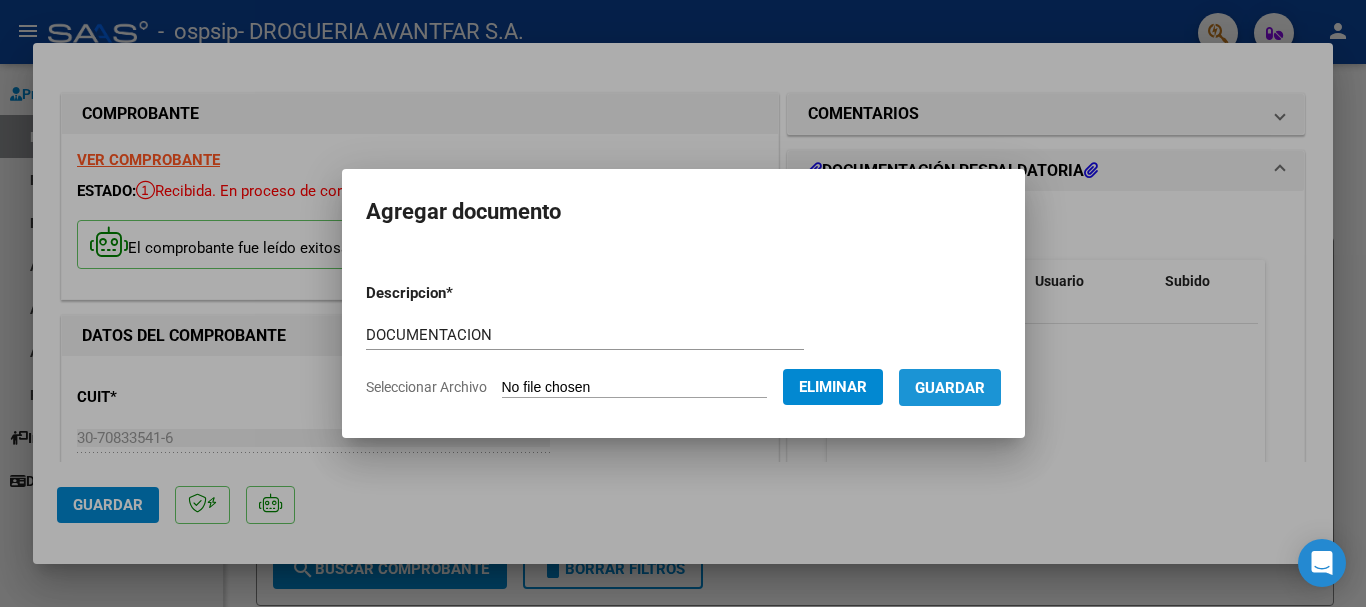 click on "Guardar" at bounding box center (950, 387) 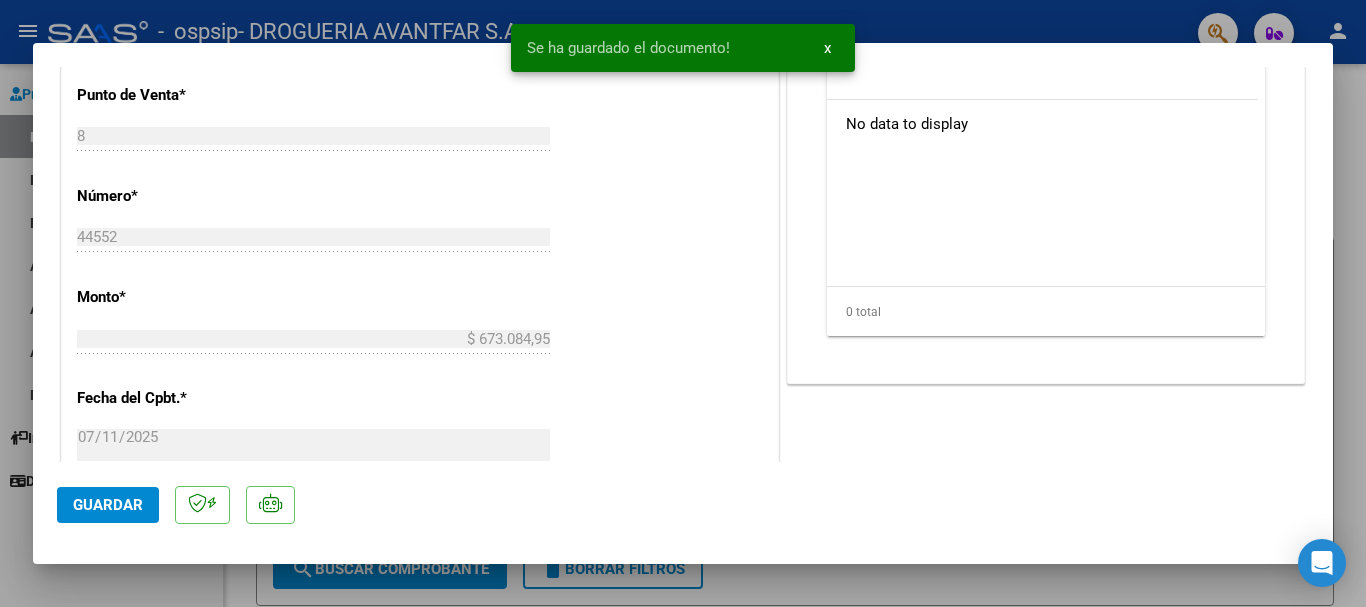 scroll, scrollTop: 600, scrollLeft: 0, axis: vertical 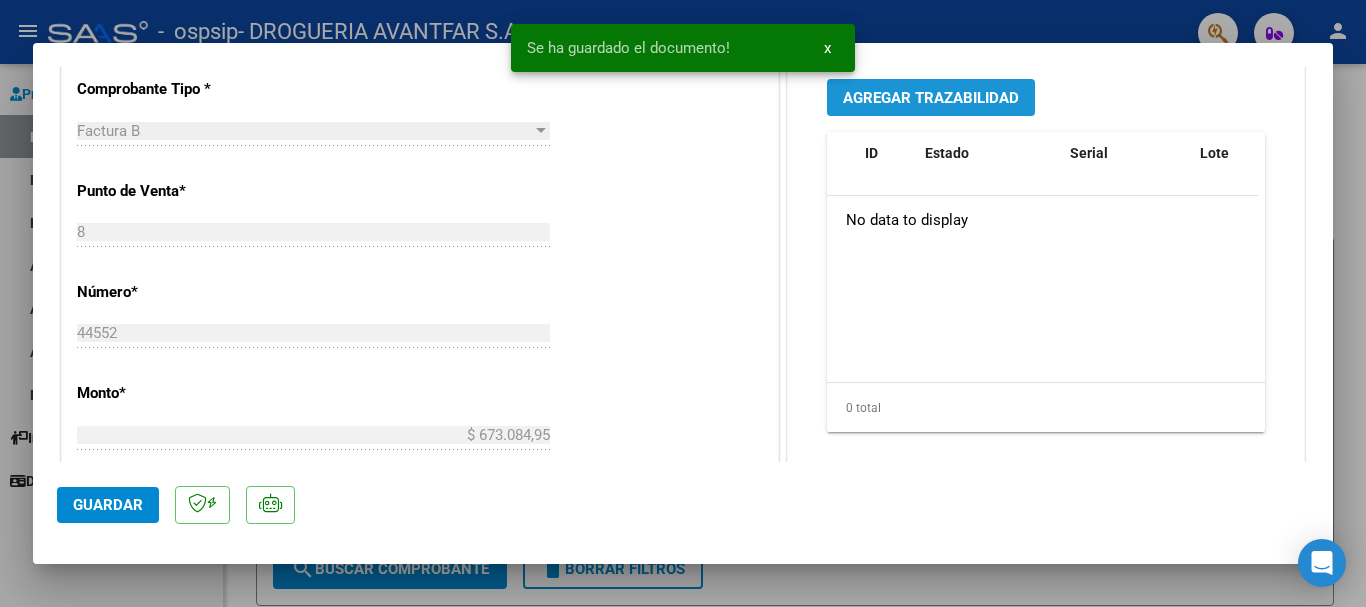 click on "Agregar Trazabilidad" at bounding box center [931, 97] 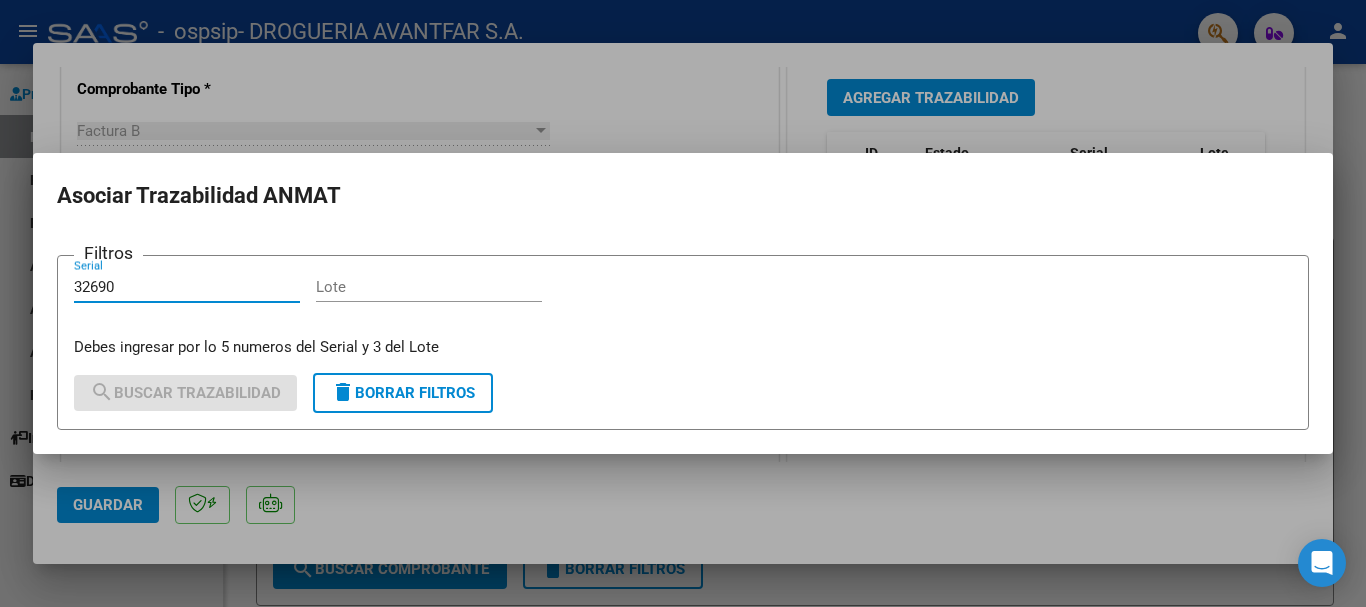 type on "32690" 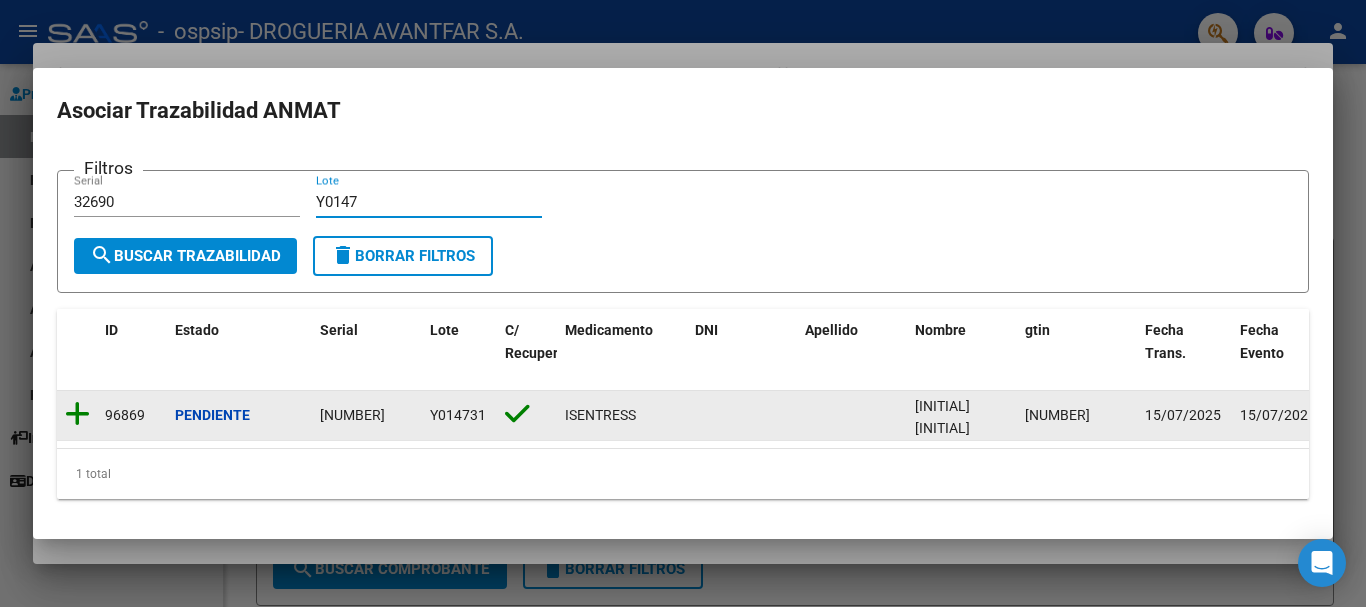 type on "Y0147" 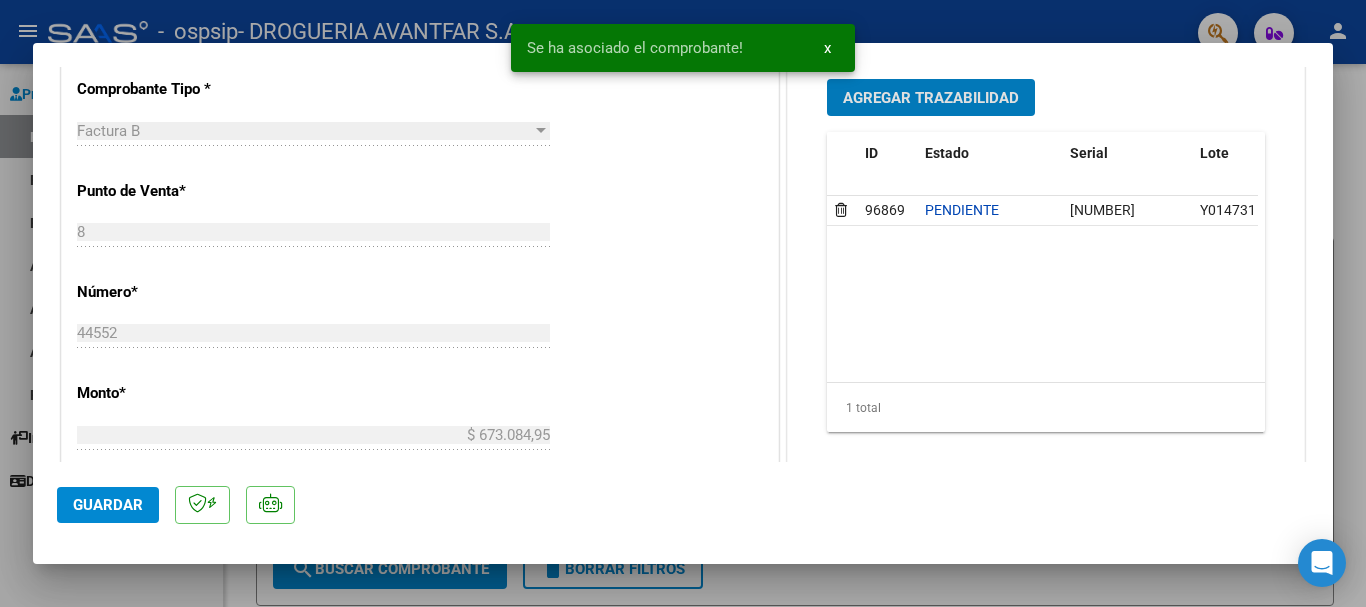 click on "Agregar Trazabilidad" at bounding box center (931, 98) 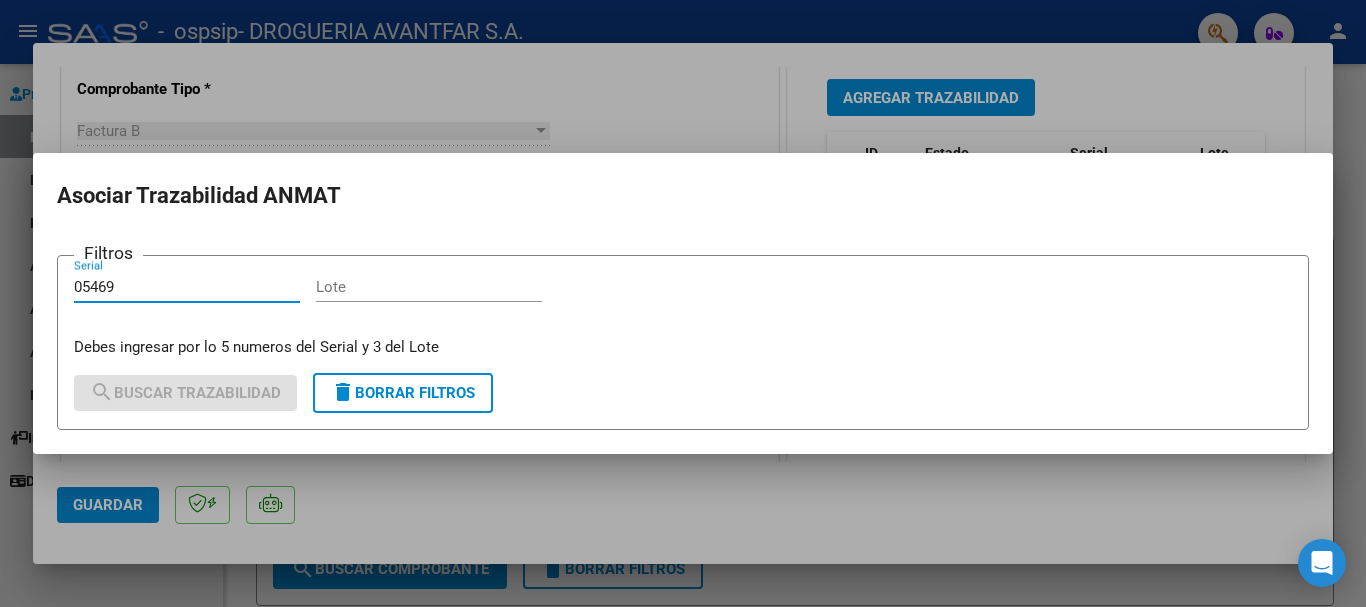type on "05469" 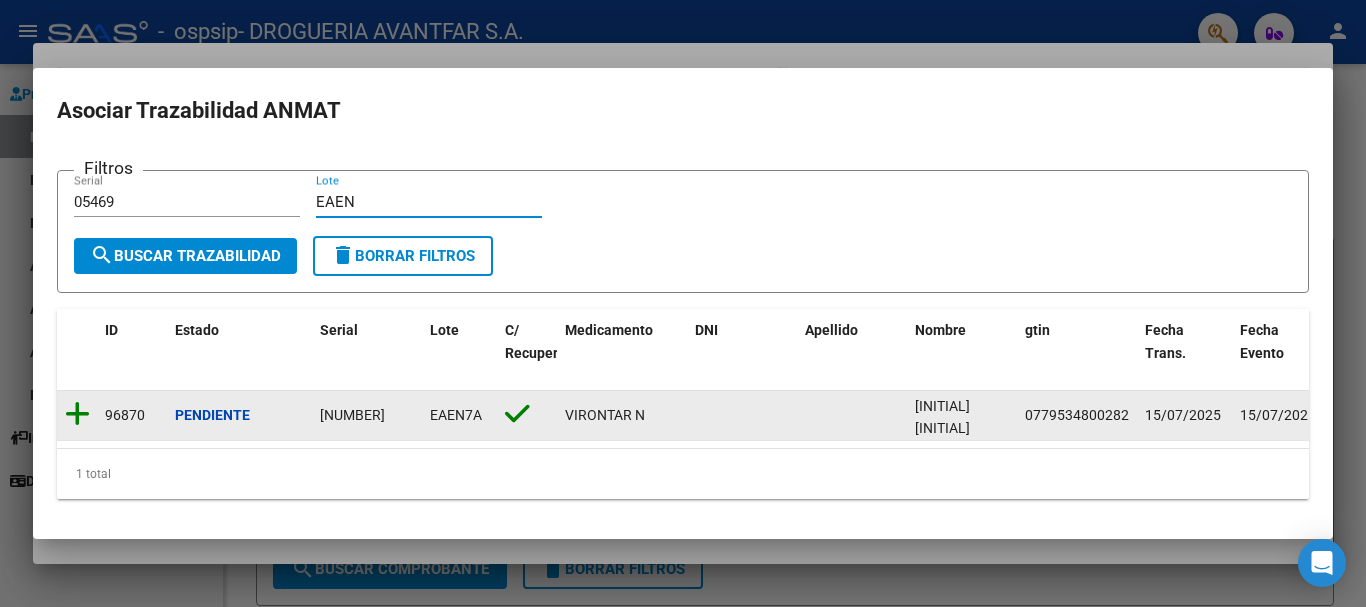 type on "EAEN" 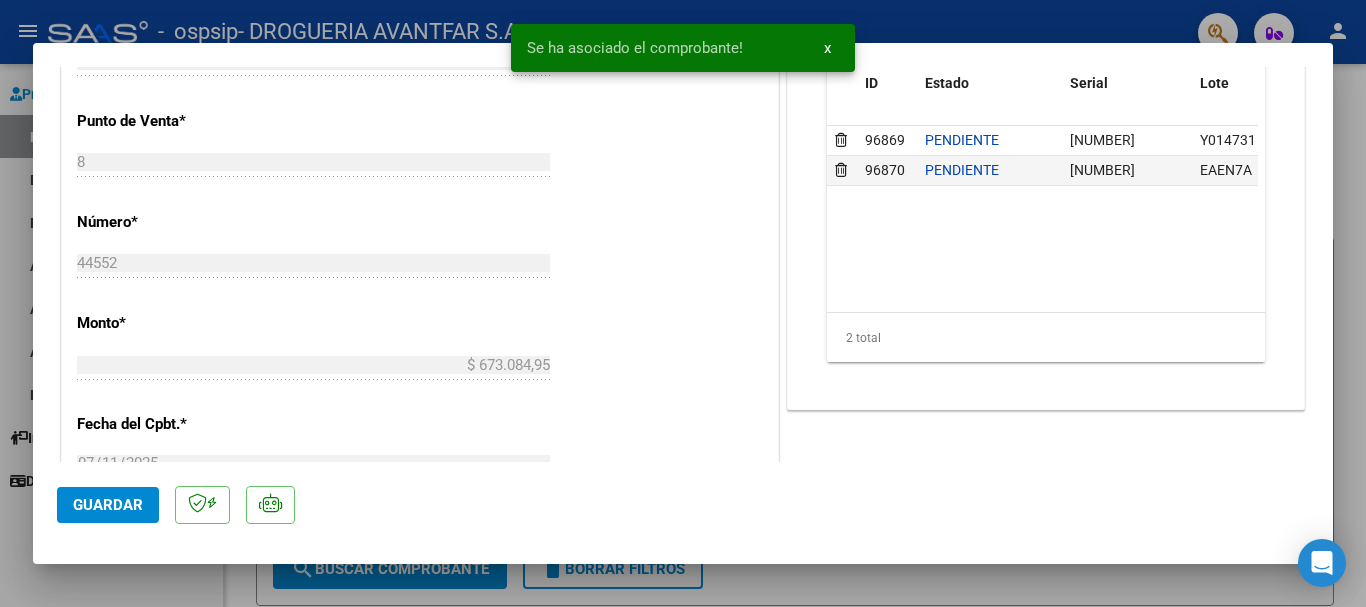 scroll, scrollTop: 700, scrollLeft: 0, axis: vertical 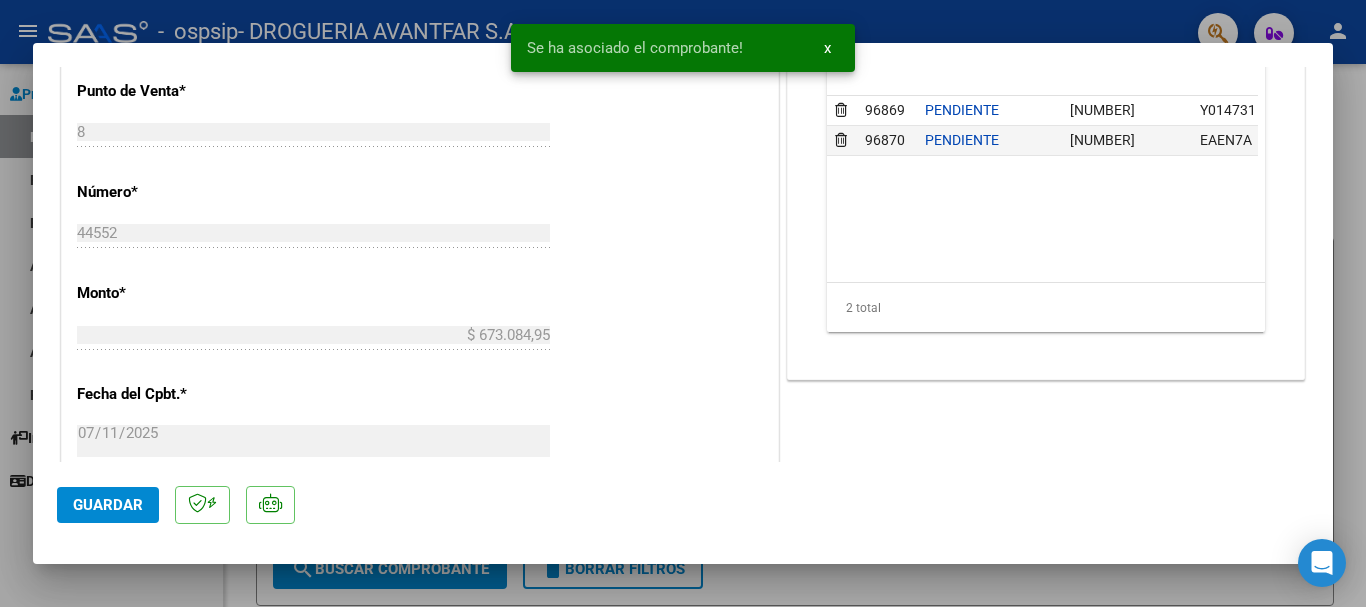 click on "Guardar" 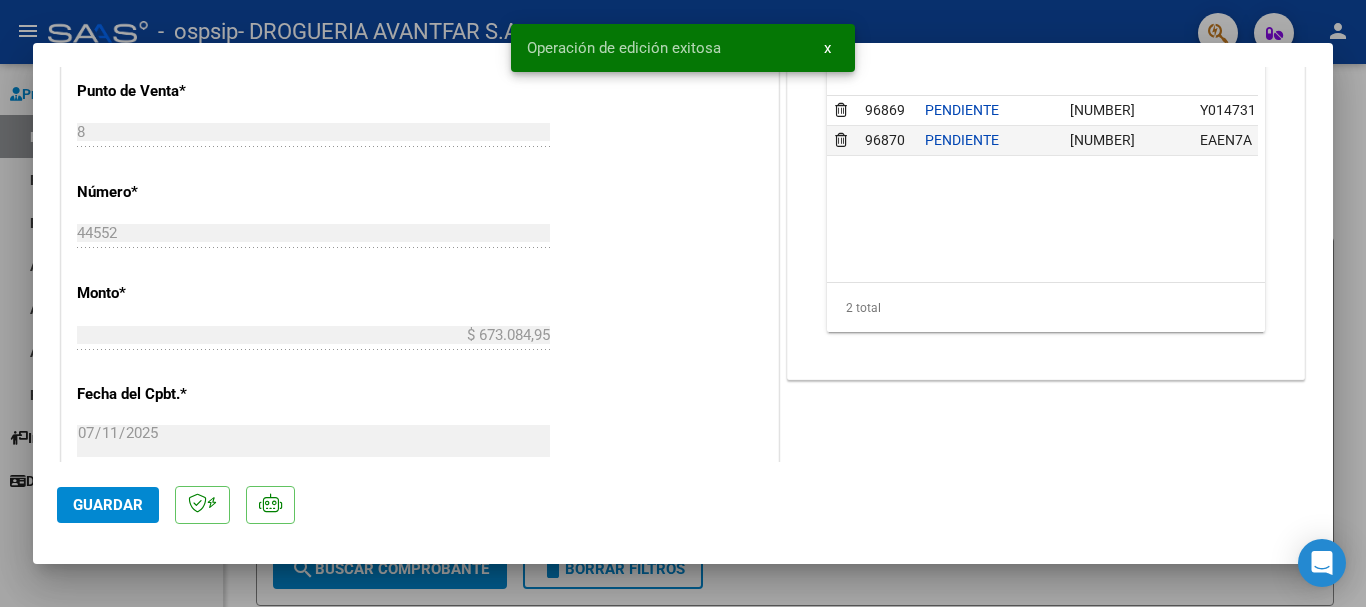 click on "x" at bounding box center (827, 48) 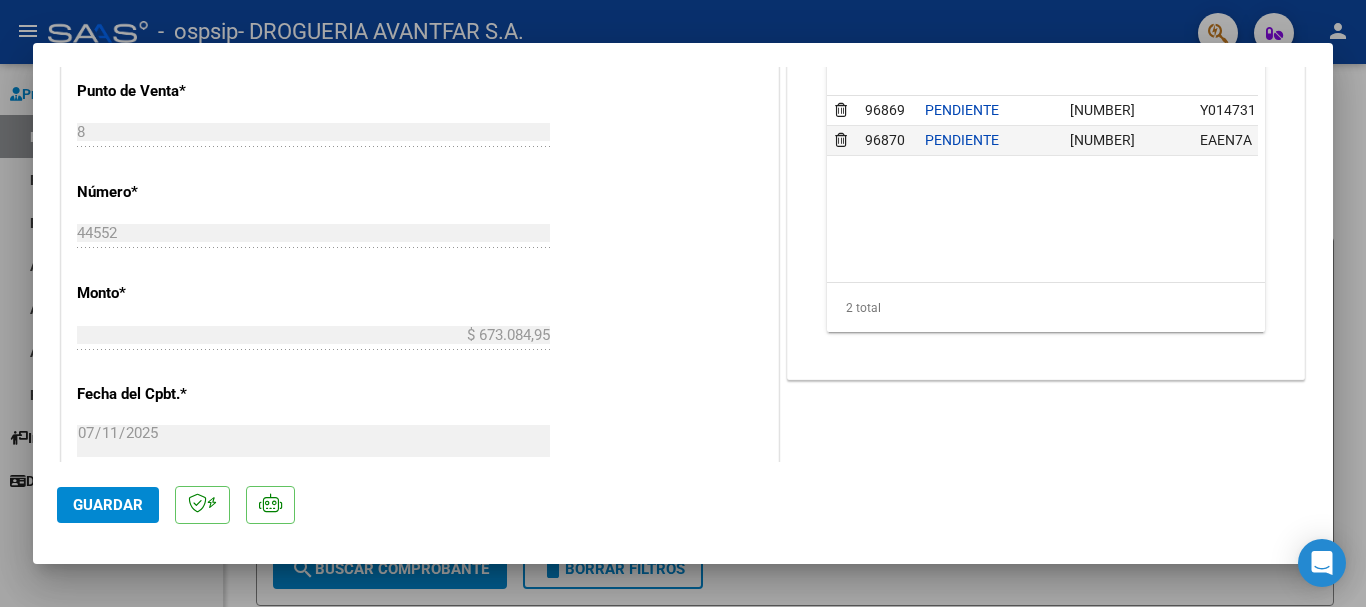 click at bounding box center [683, 303] 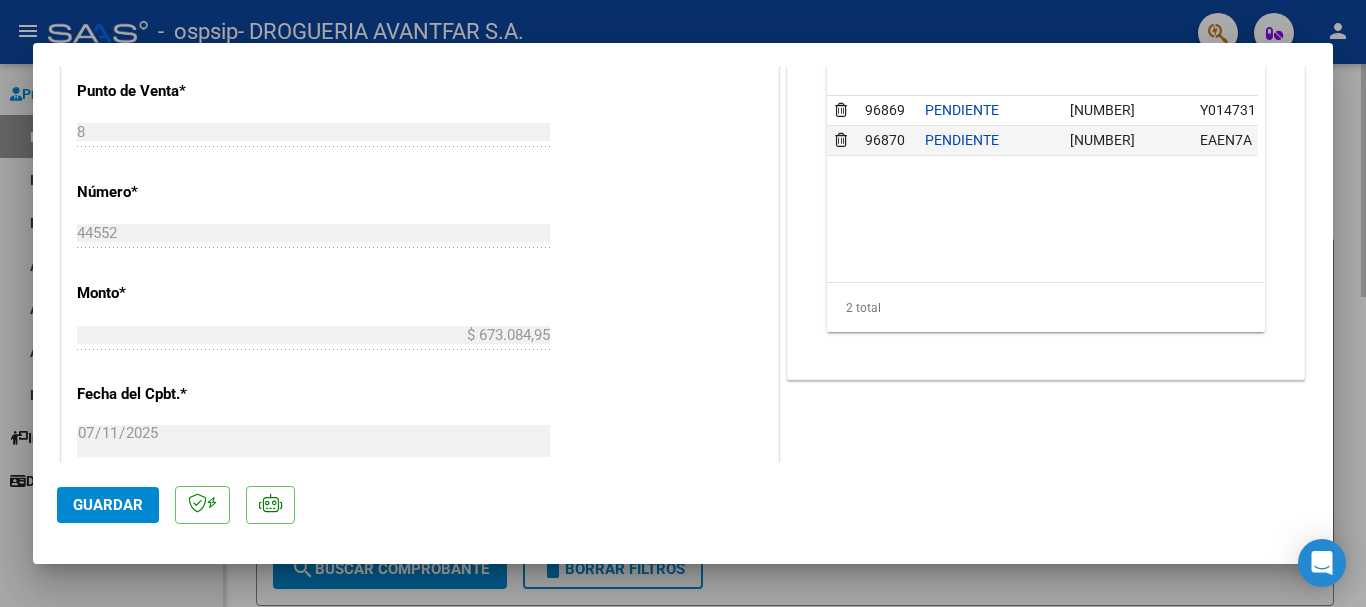 type 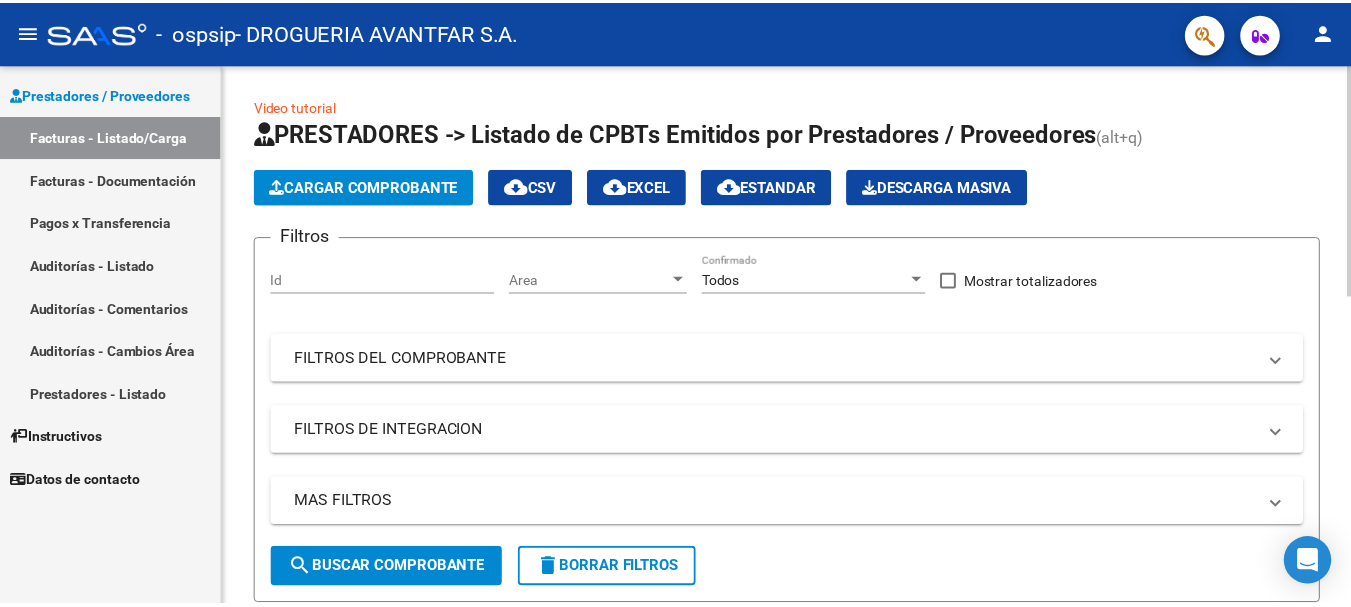 scroll, scrollTop: 400, scrollLeft: 0, axis: vertical 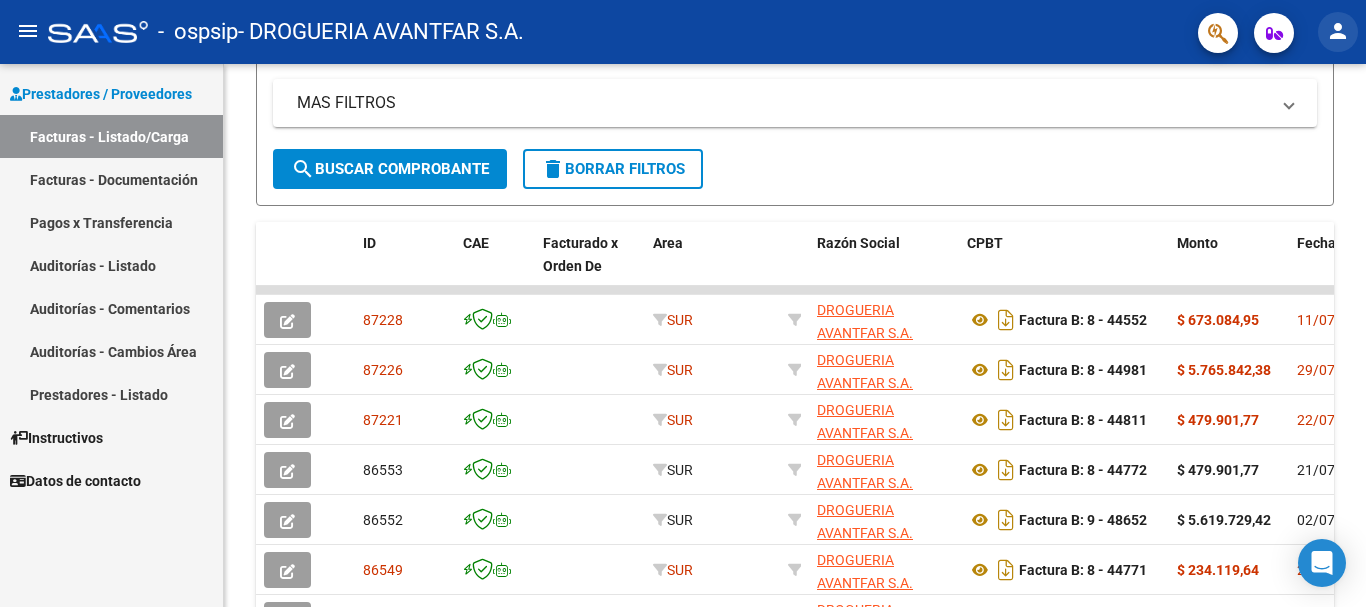 click on "person" 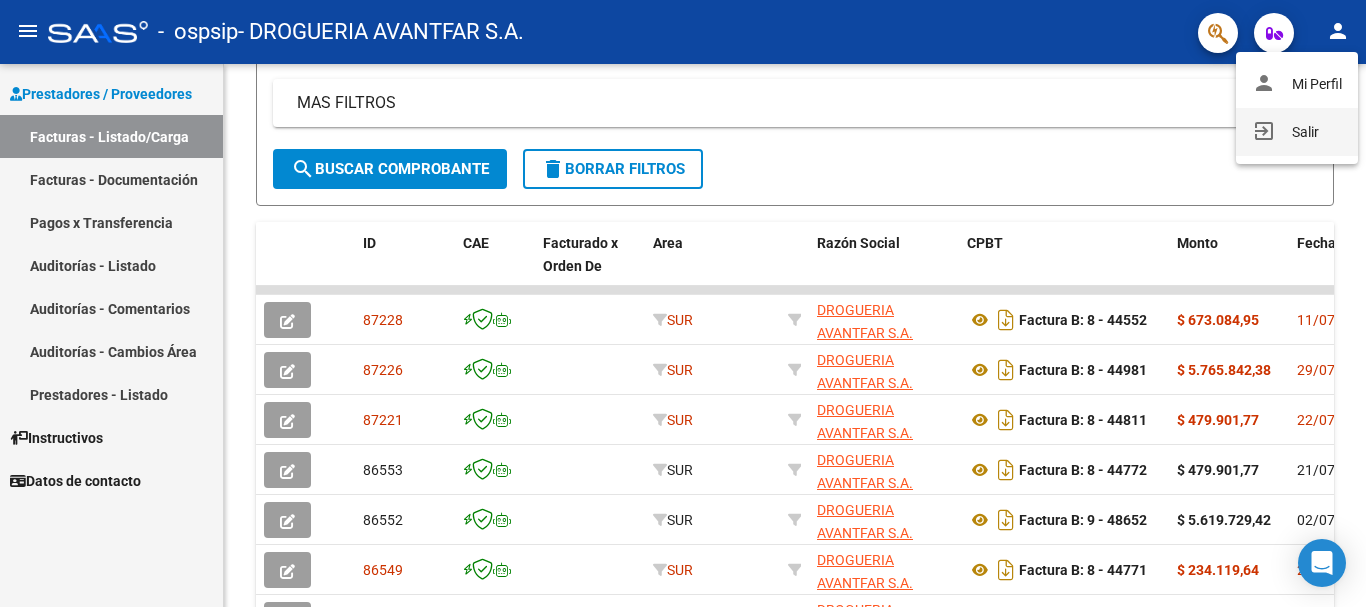 click on "exit_to_app" at bounding box center (1264, 131) 